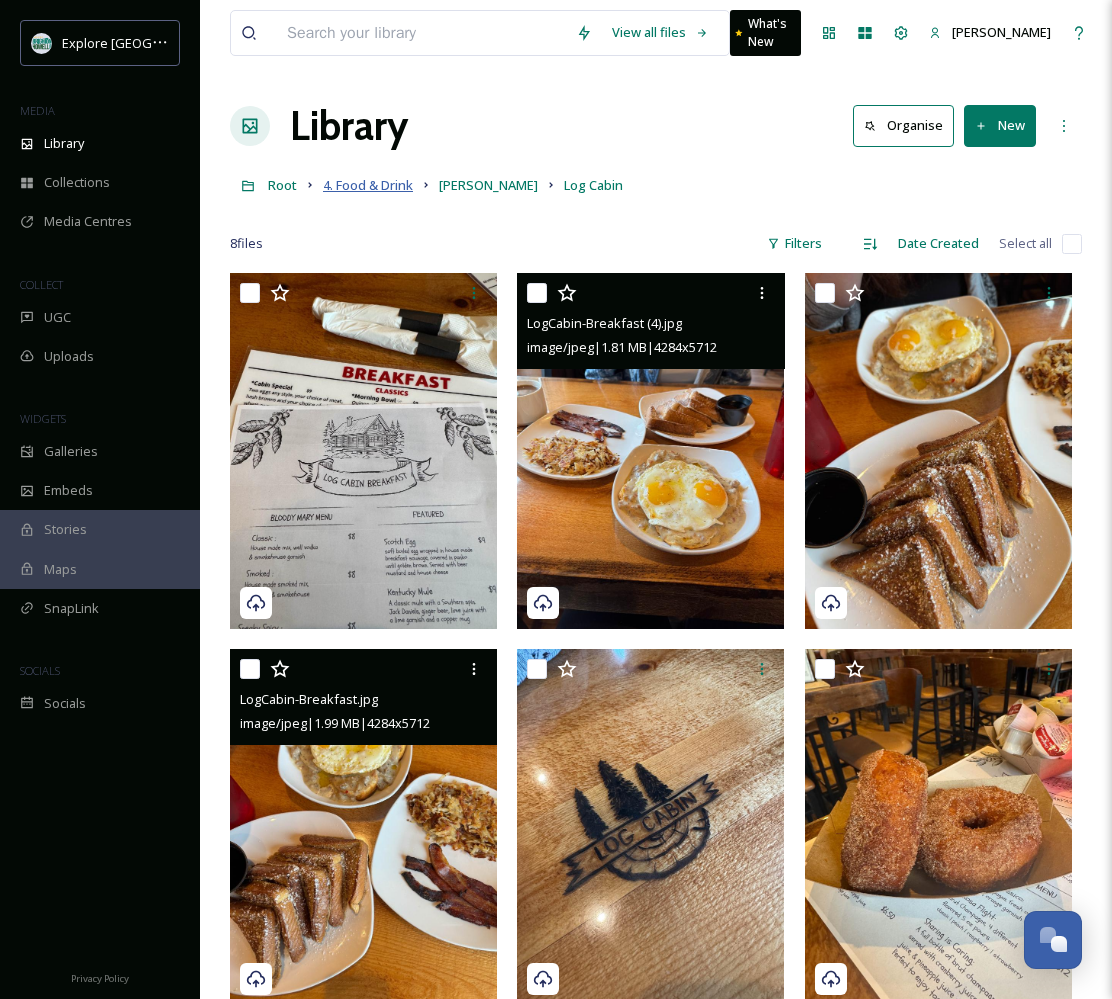 scroll, scrollTop: 22, scrollLeft: 0, axis: vertical 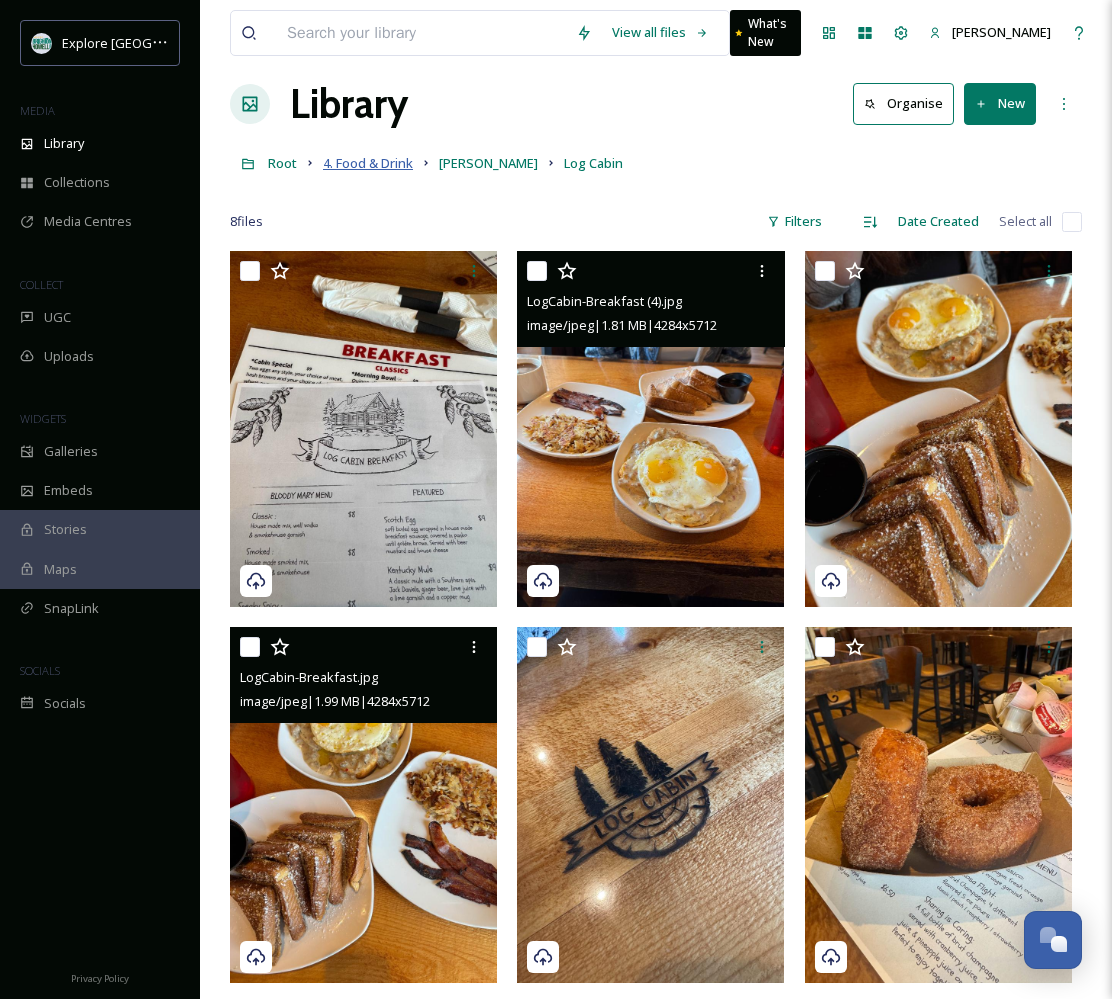 click on "4. Food & Drink" at bounding box center [368, 163] 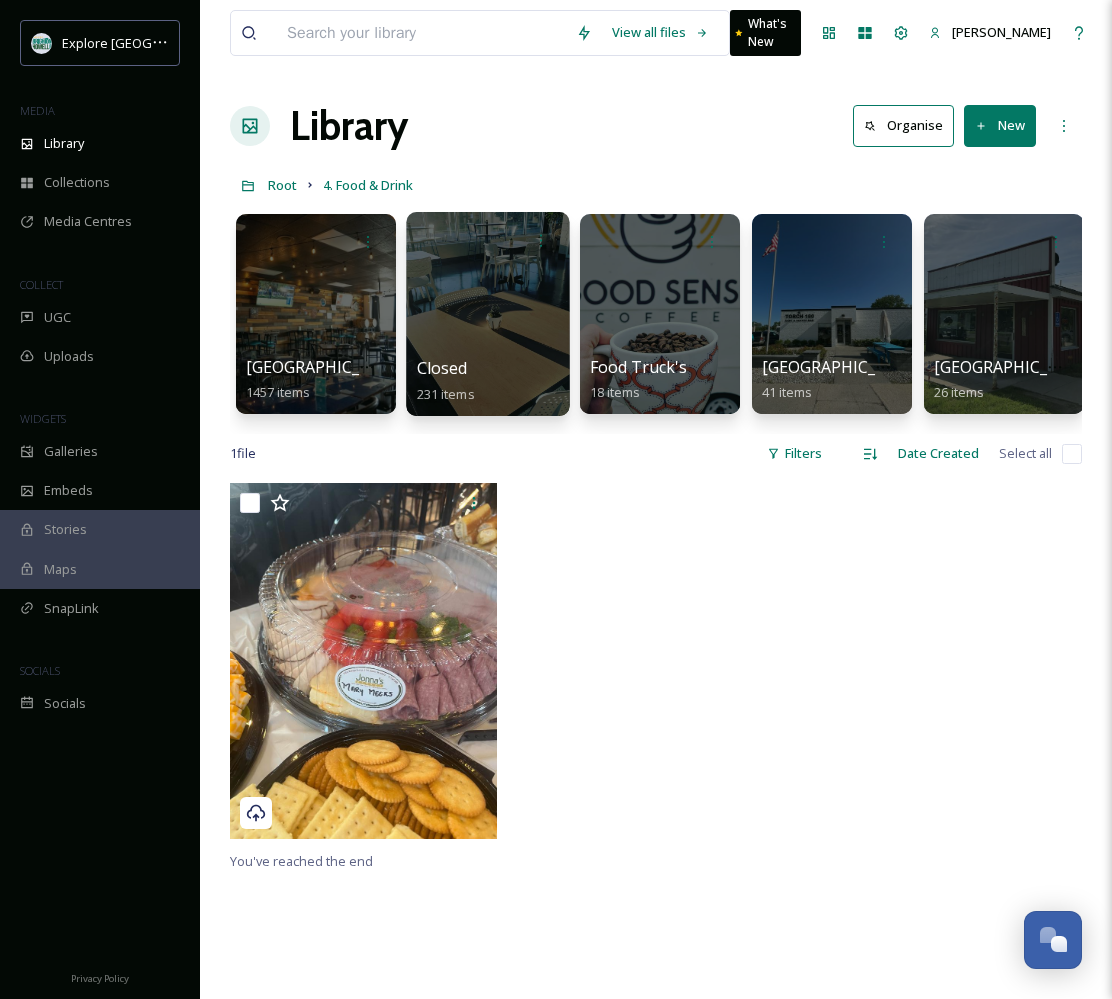 scroll, scrollTop: 0, scrollLeft: 0, axis: both 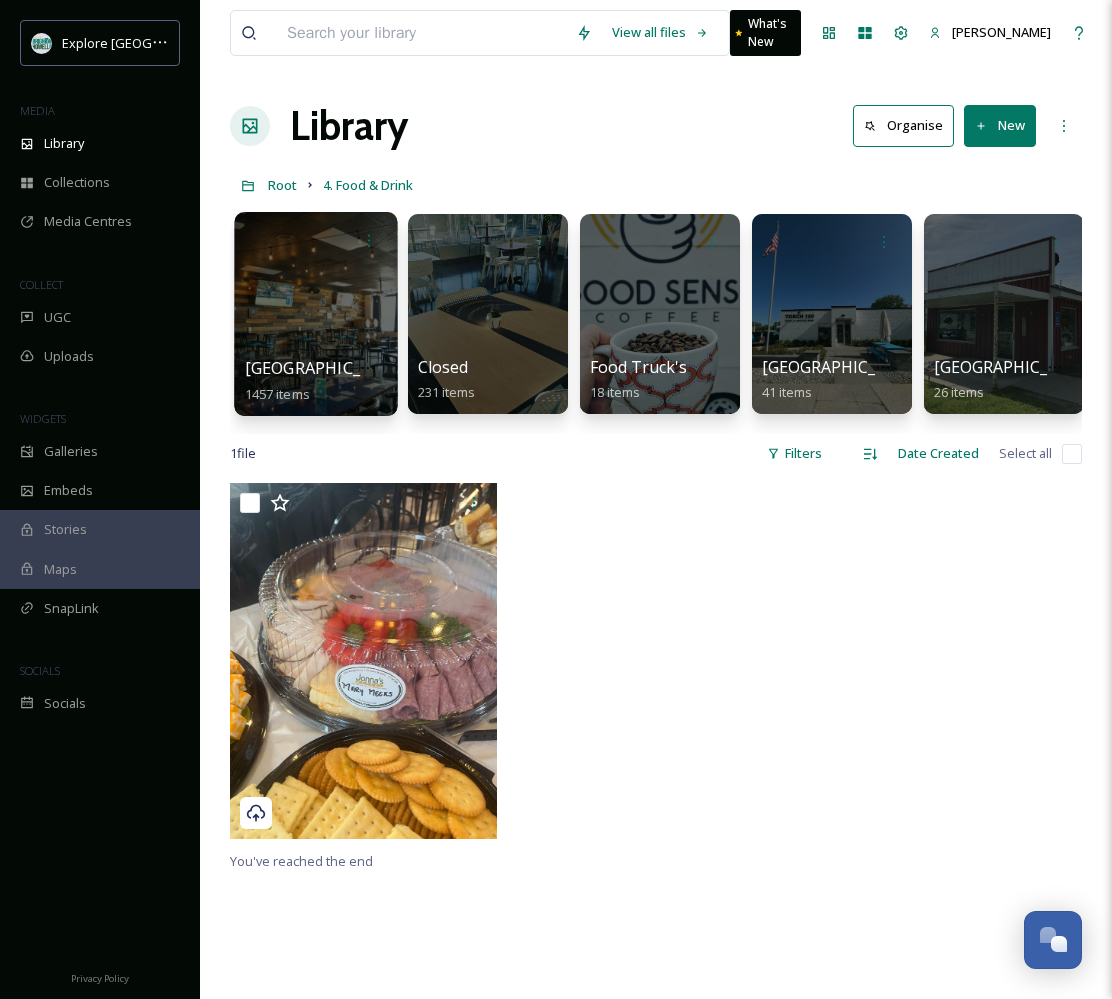 click at bounding box center (315, 314) 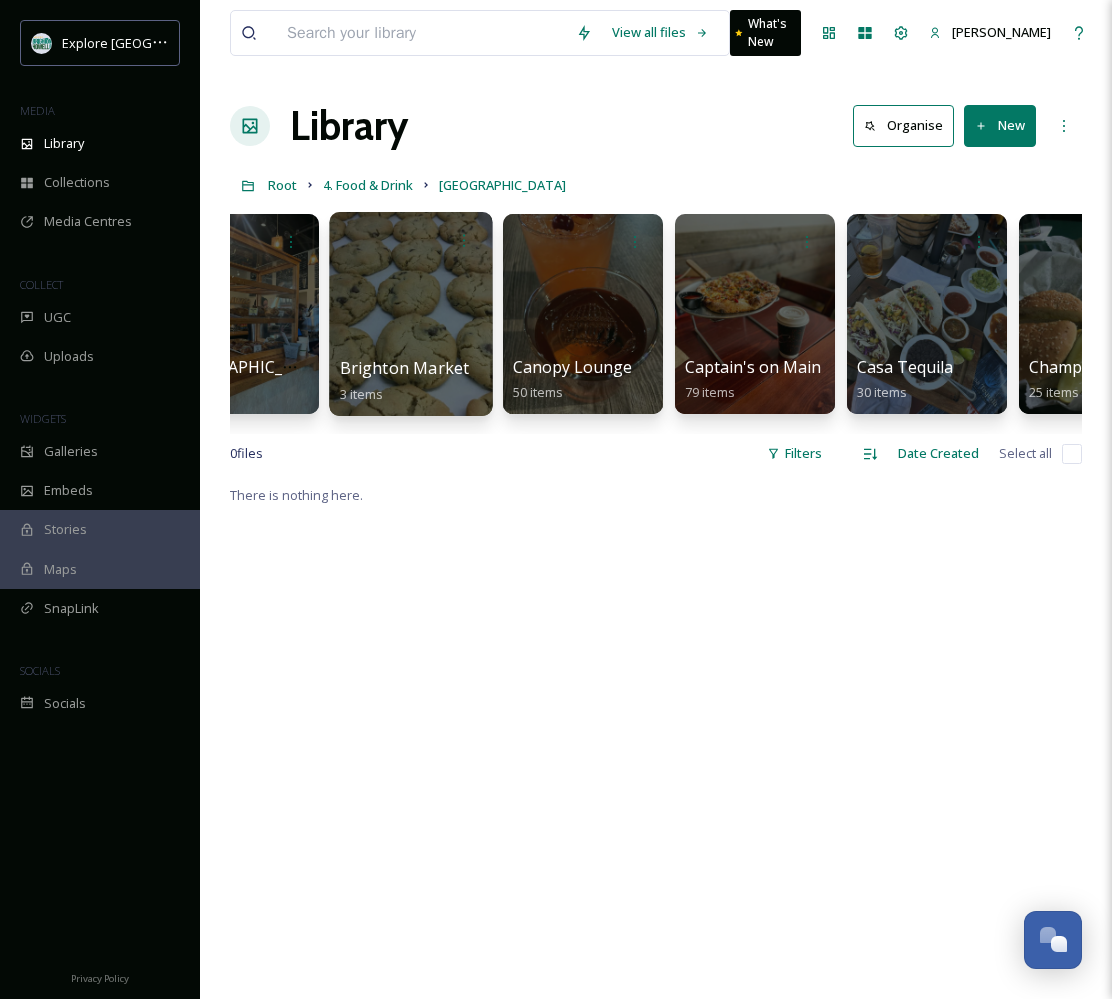 scroll, scrollTop: 0, scrollLeft: 1634, axis: horizontal 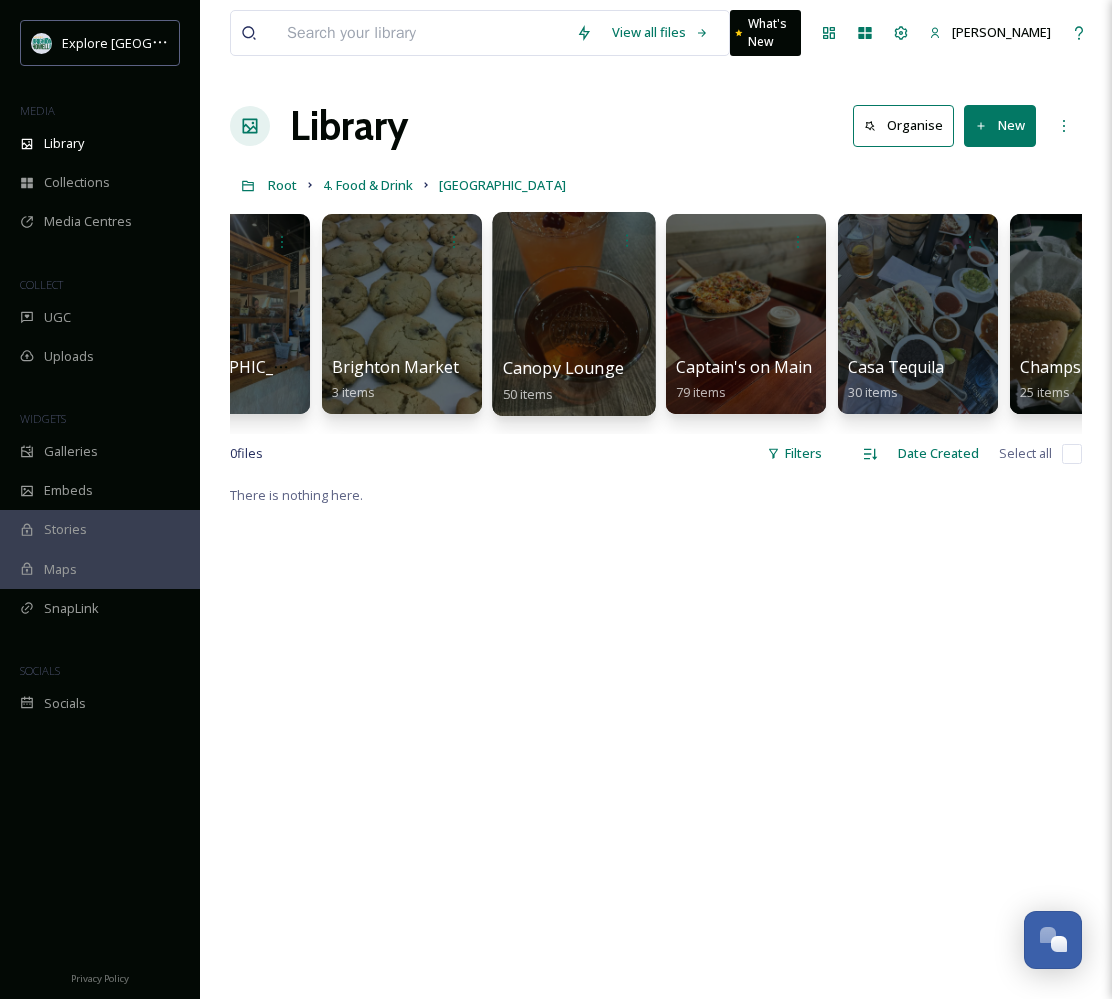 click at bounding box center [573, 314] 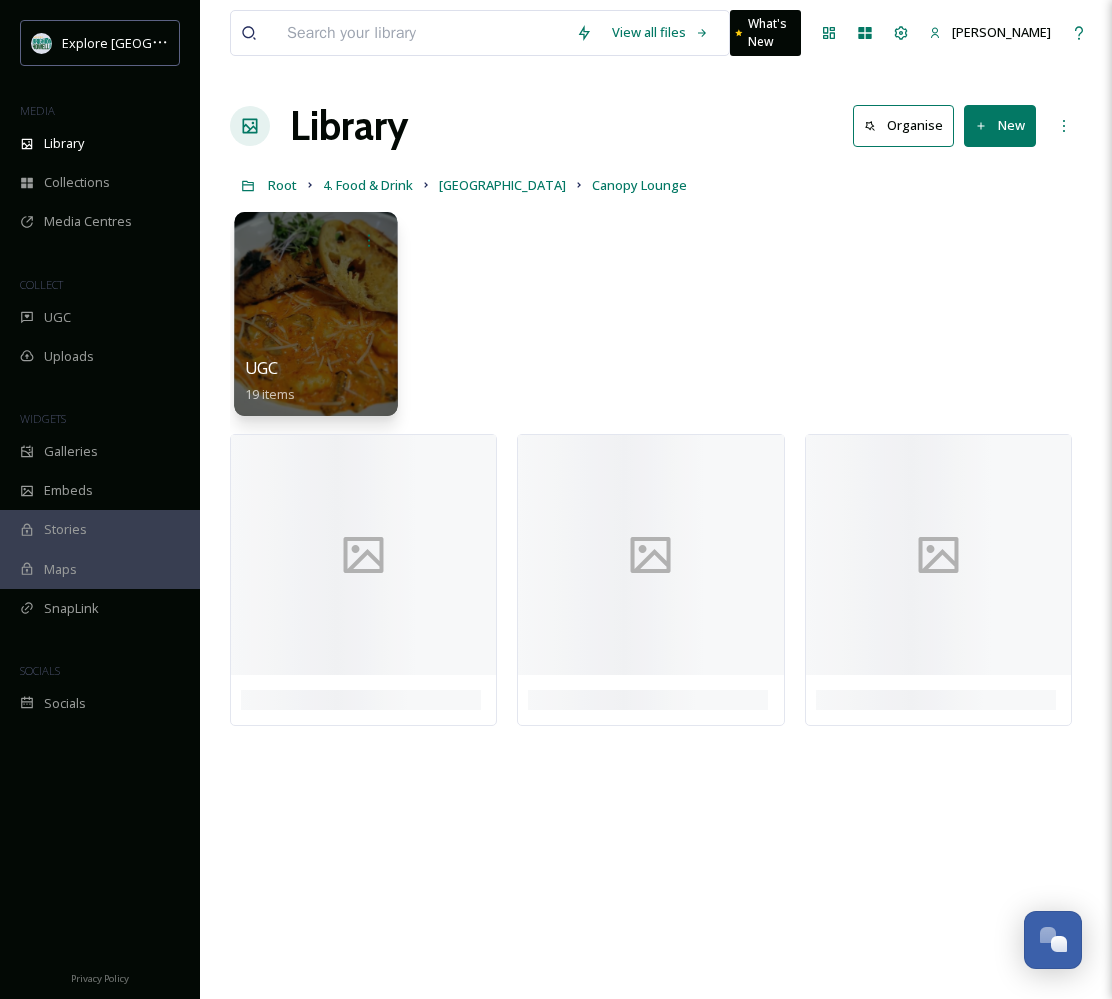 click at bounding box center [315, 314] 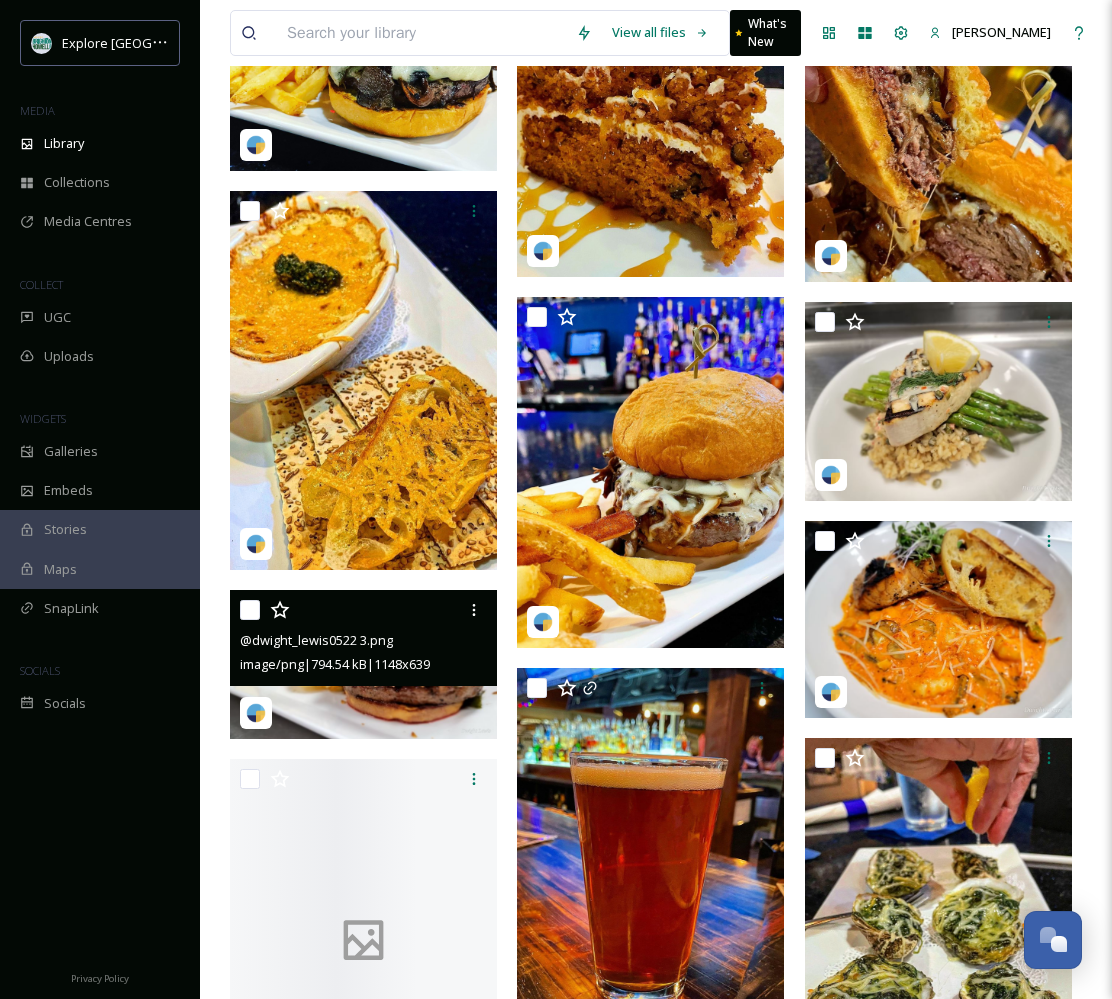 scroll, scrollTop: 863, scrollLeft: 0, axis: vertical 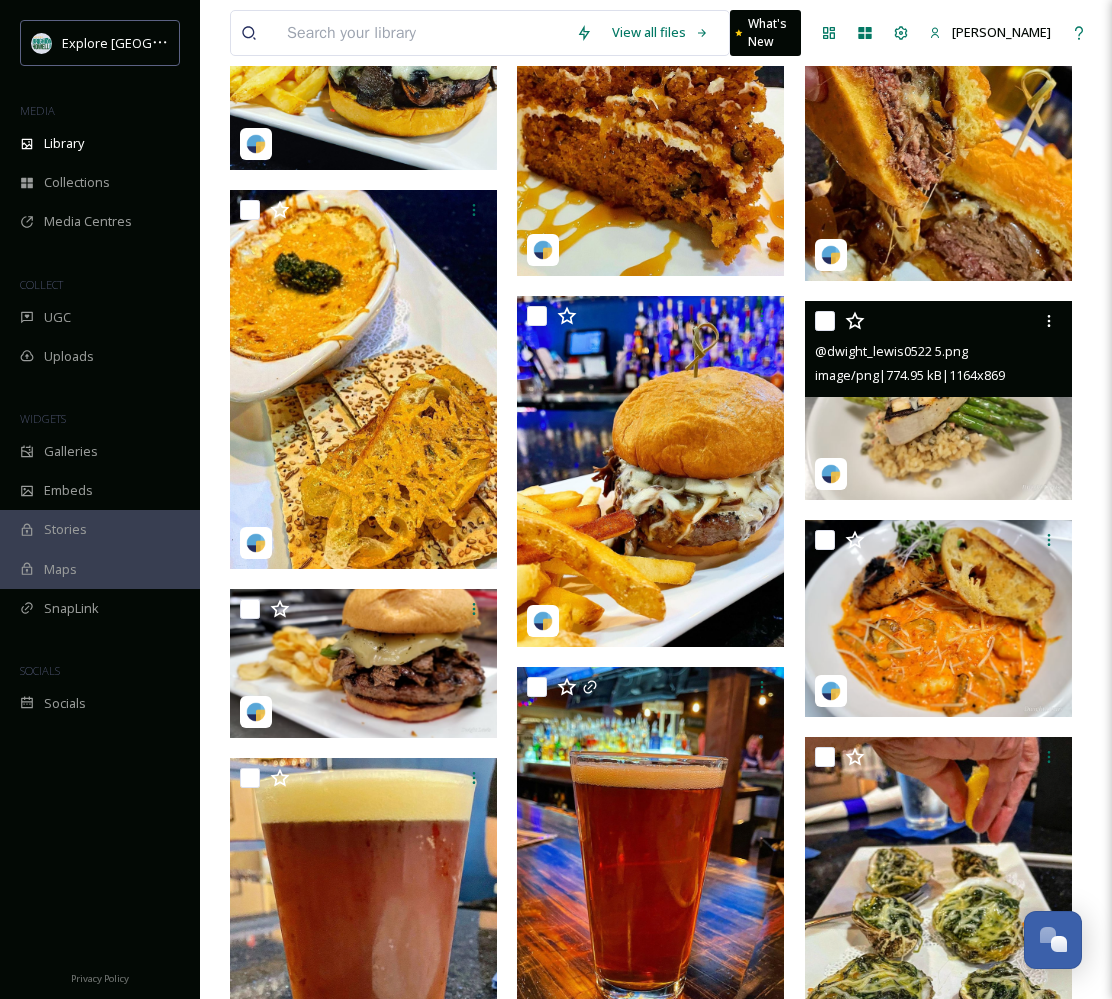 click at bounding box center (938, 400) 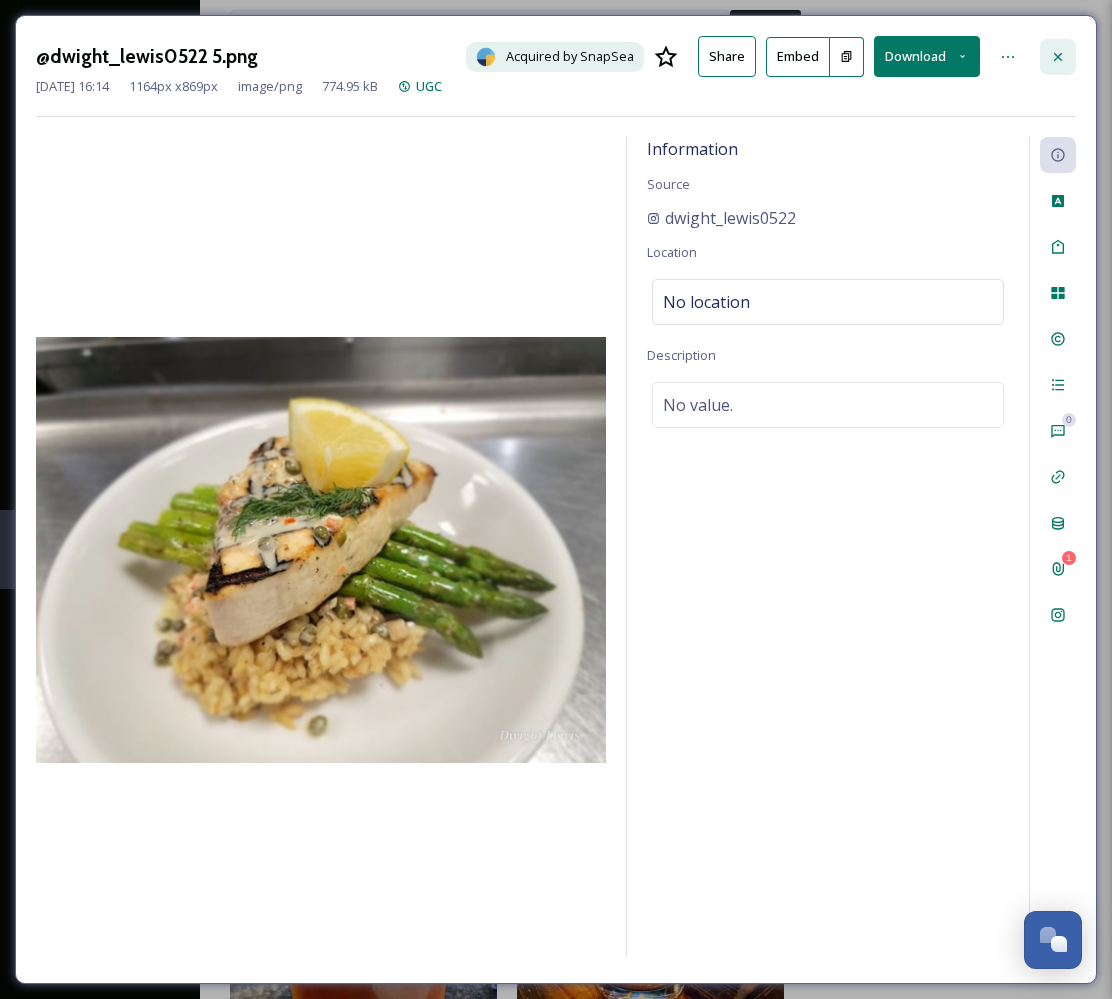 click at bounding box center (1058, 57) 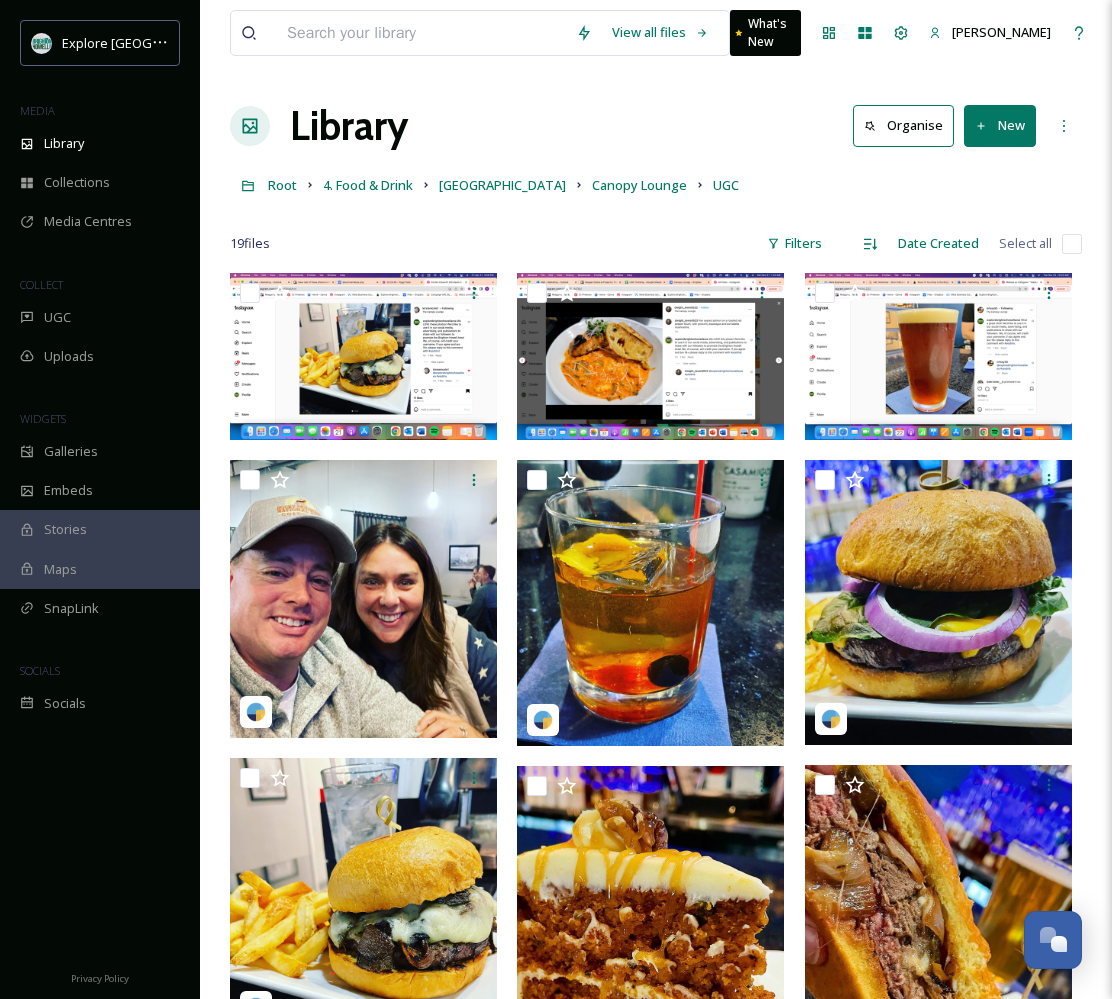 scroll, scrollTop: 0, scrollLeft: 0, axis: both 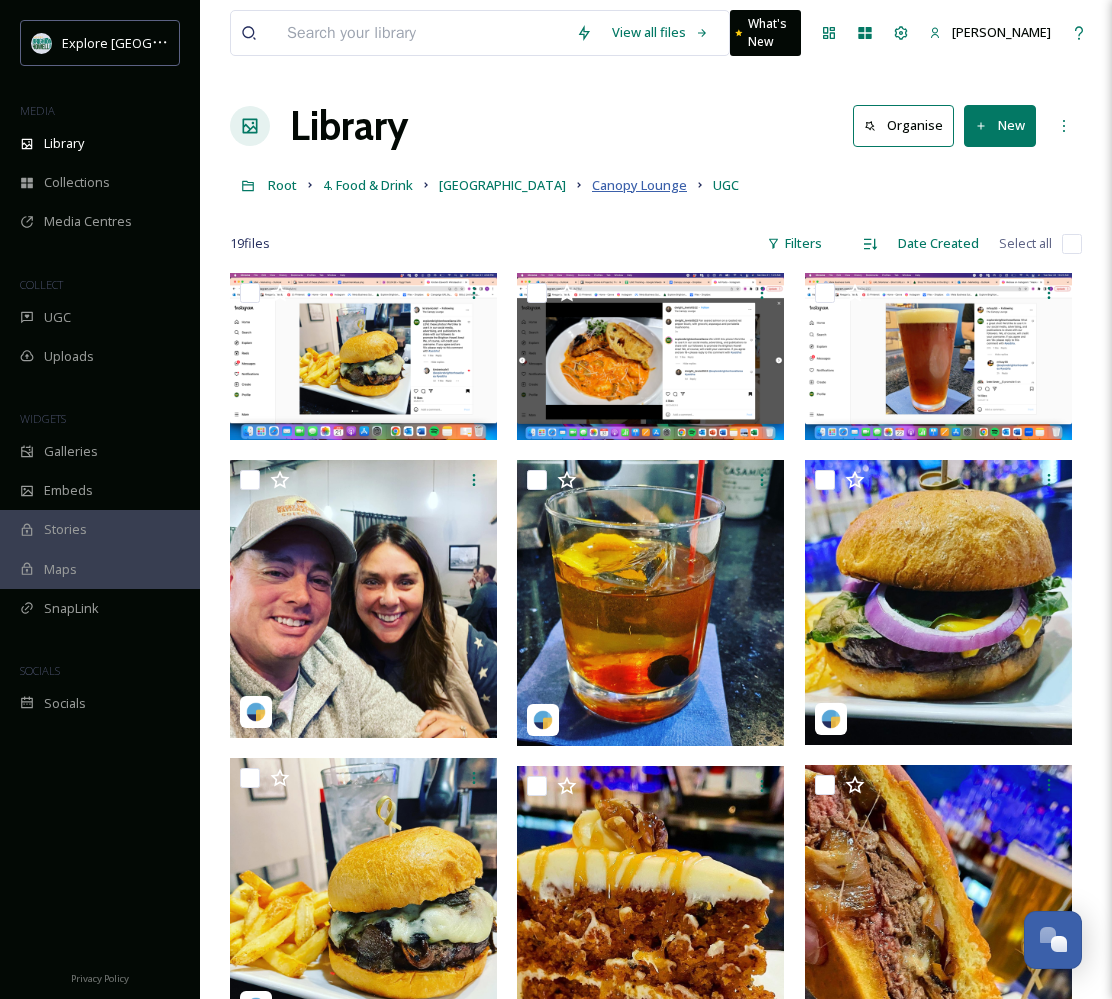 click on "Canopy Lounge" at bounding box center (639, 185) 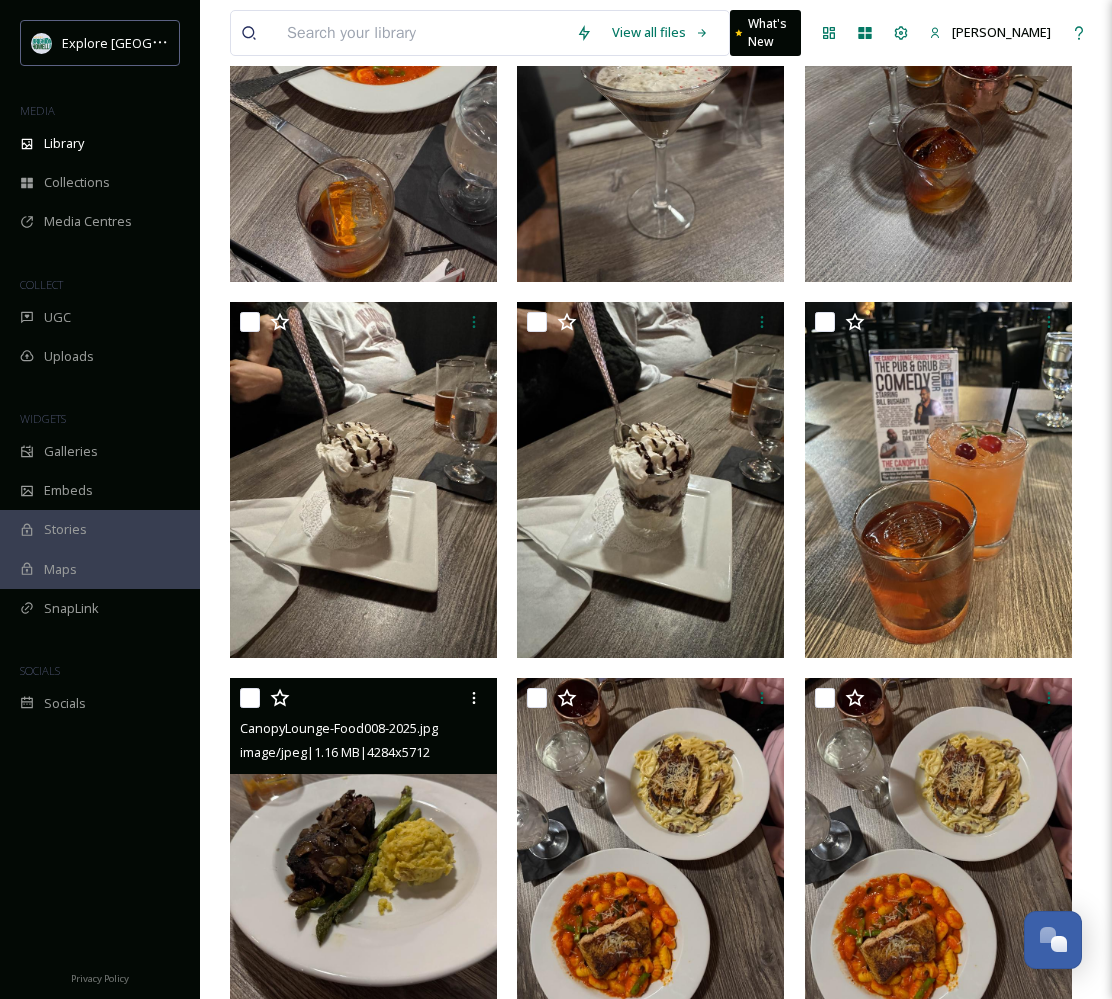 scroll, scrollTop: 1703, scrollLeft: 0, axis: vertical 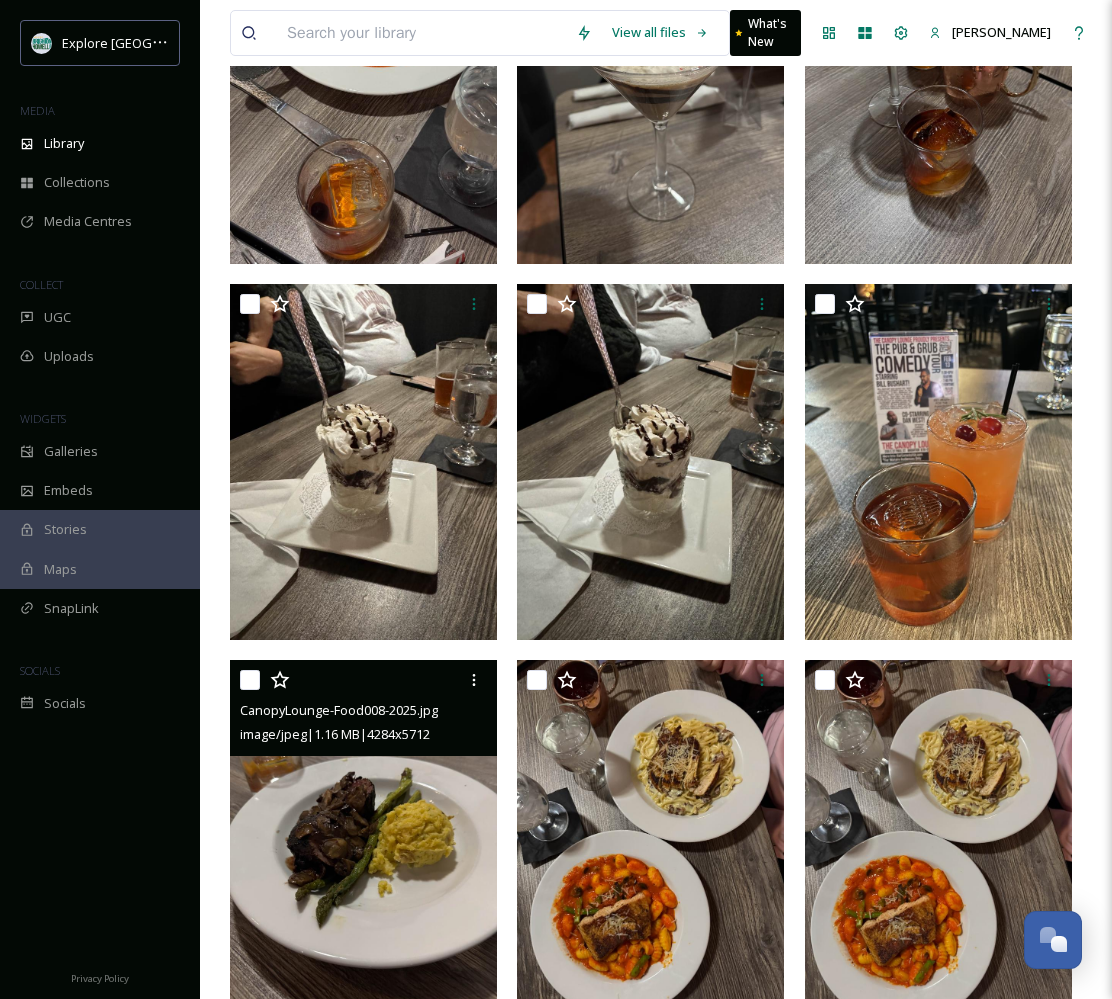 click at bounding box center (363, 838) 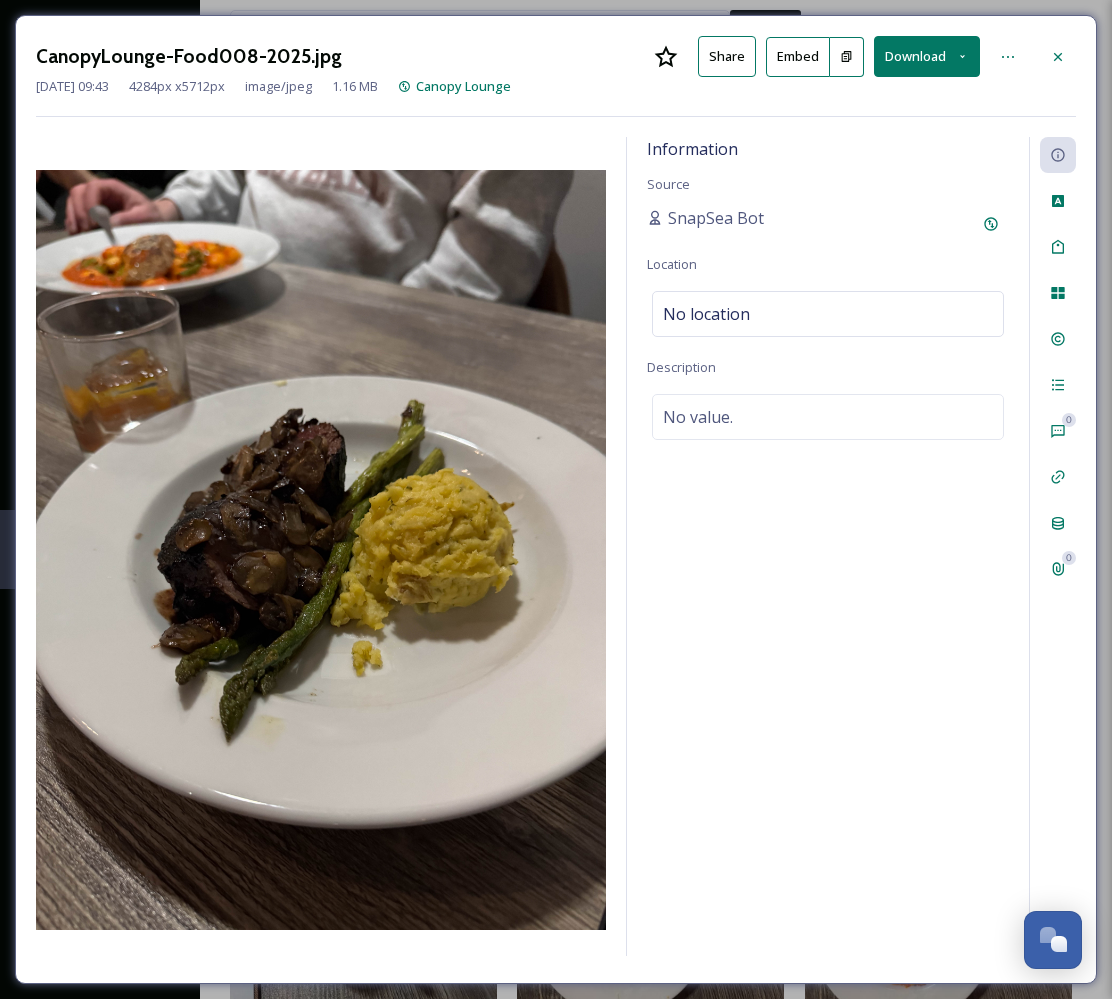 click on "Download" at bounding box center [927, 56] 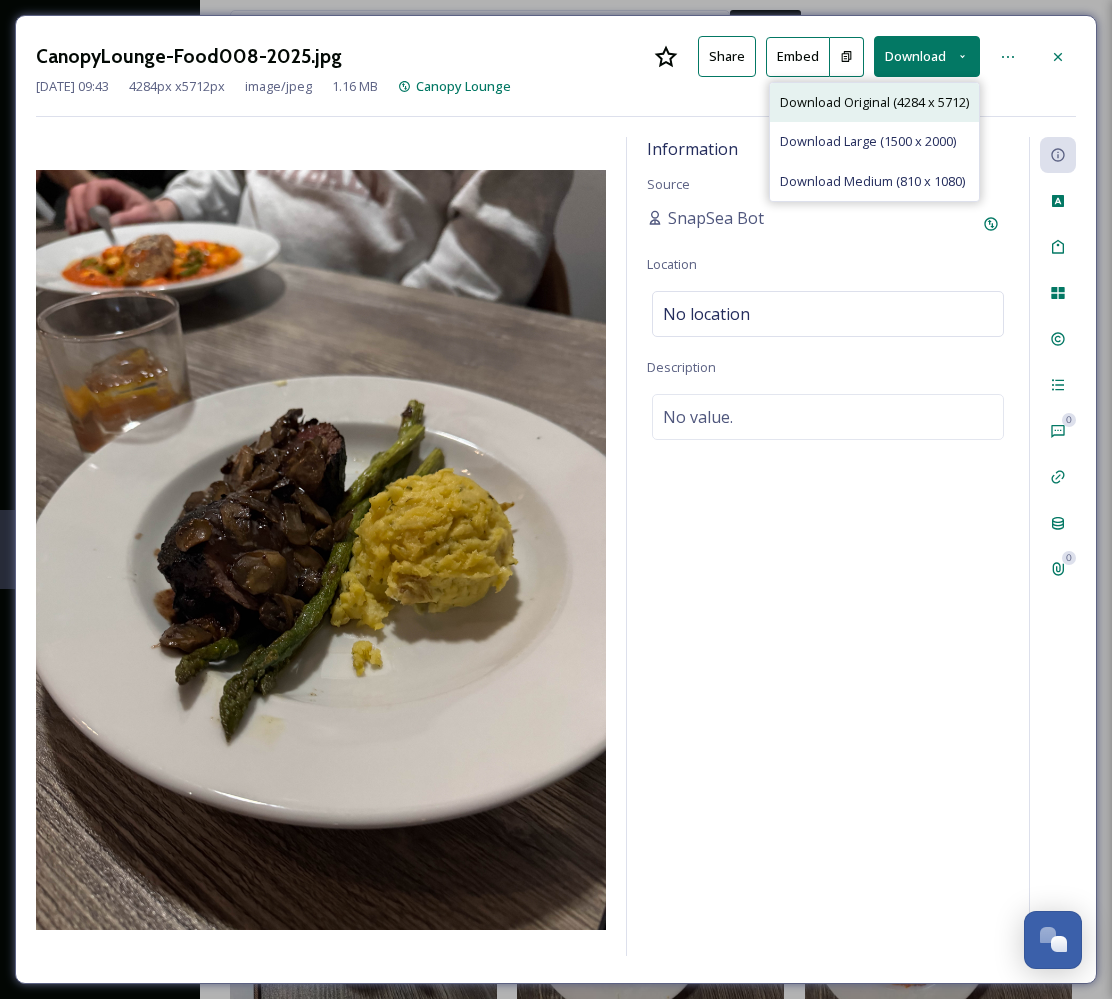 click on "Download Original (4284 x 5712)" at bounding box center [874, 102] 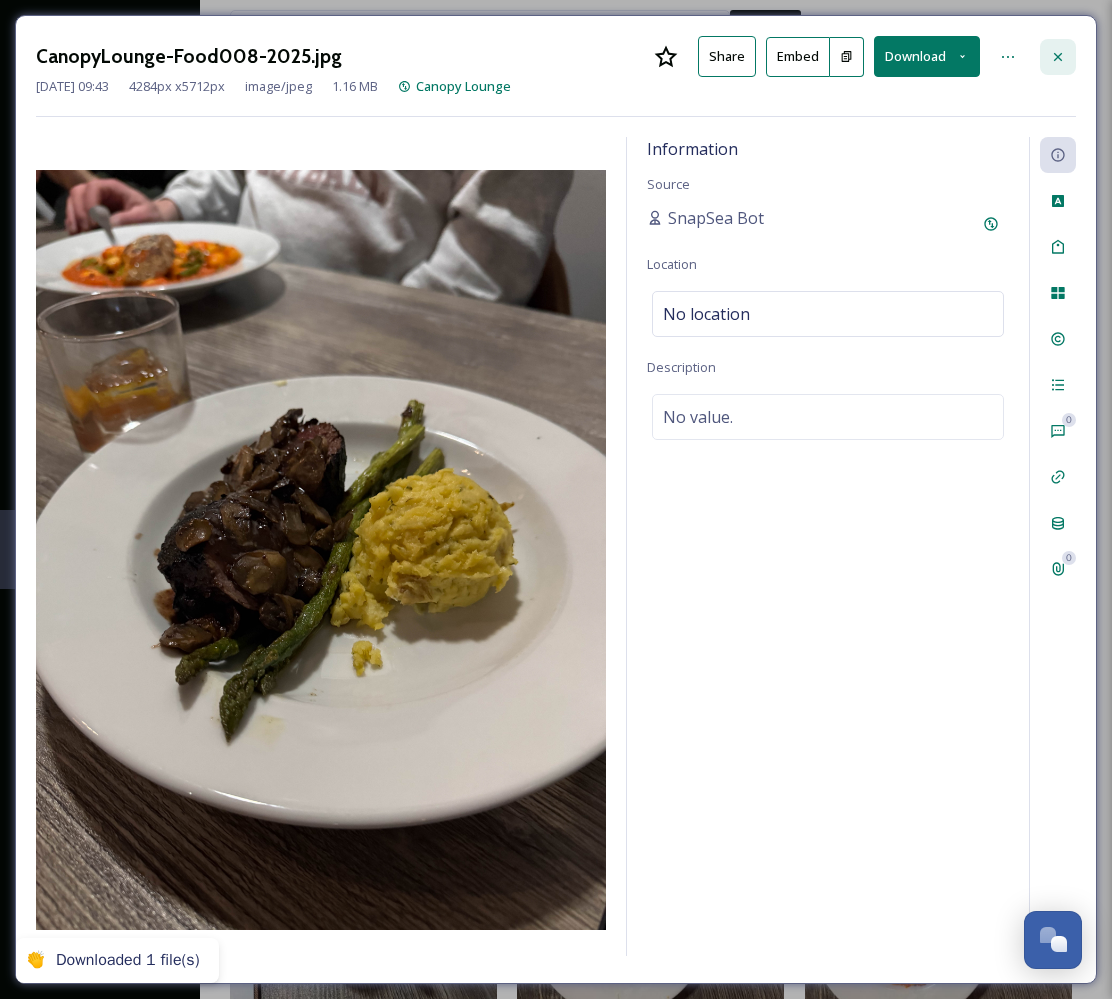 click 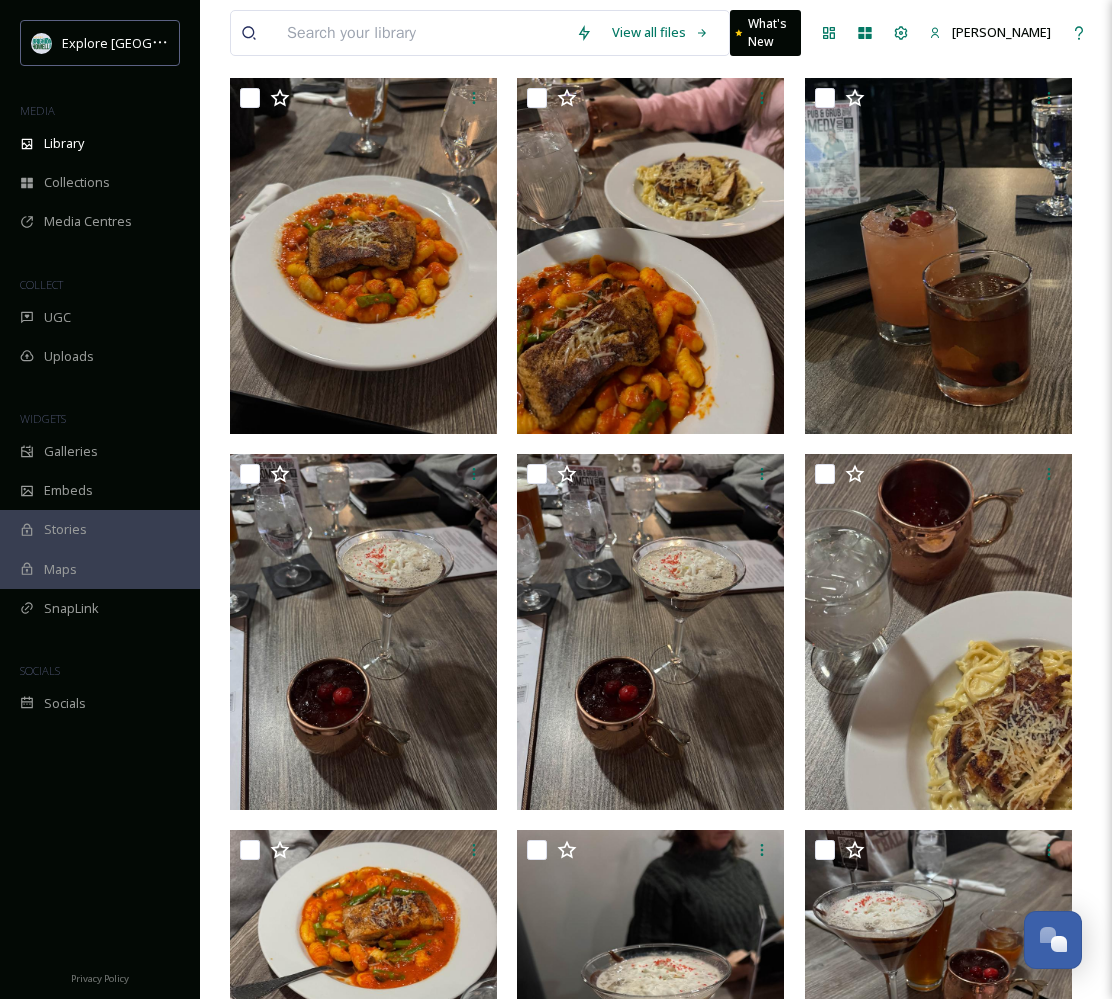 scroll, scrollTop: 0, scrollLeft: 0, axis: both 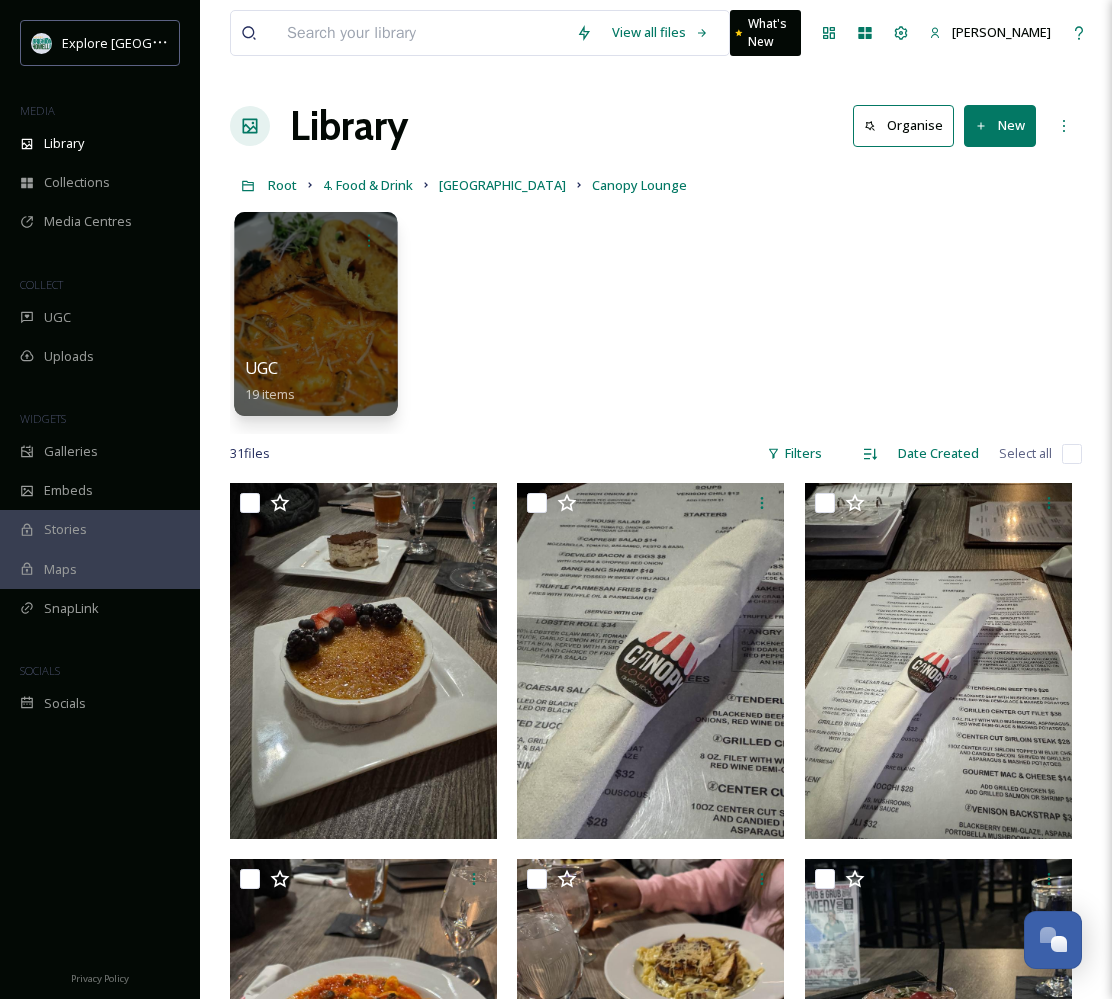 click at bounding box center [315, 314] 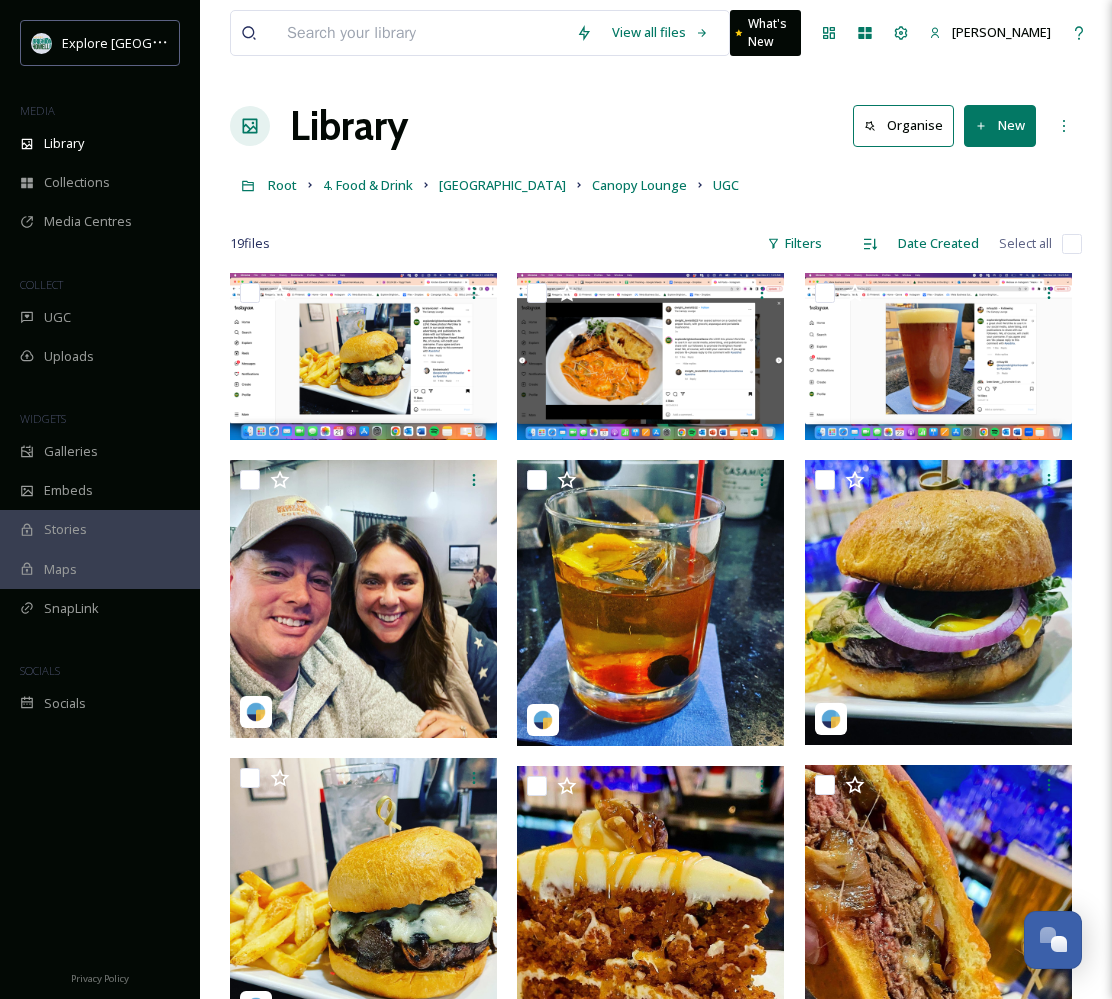 scroll, scrollTop: 0, scrollLeft: 0, axis: both 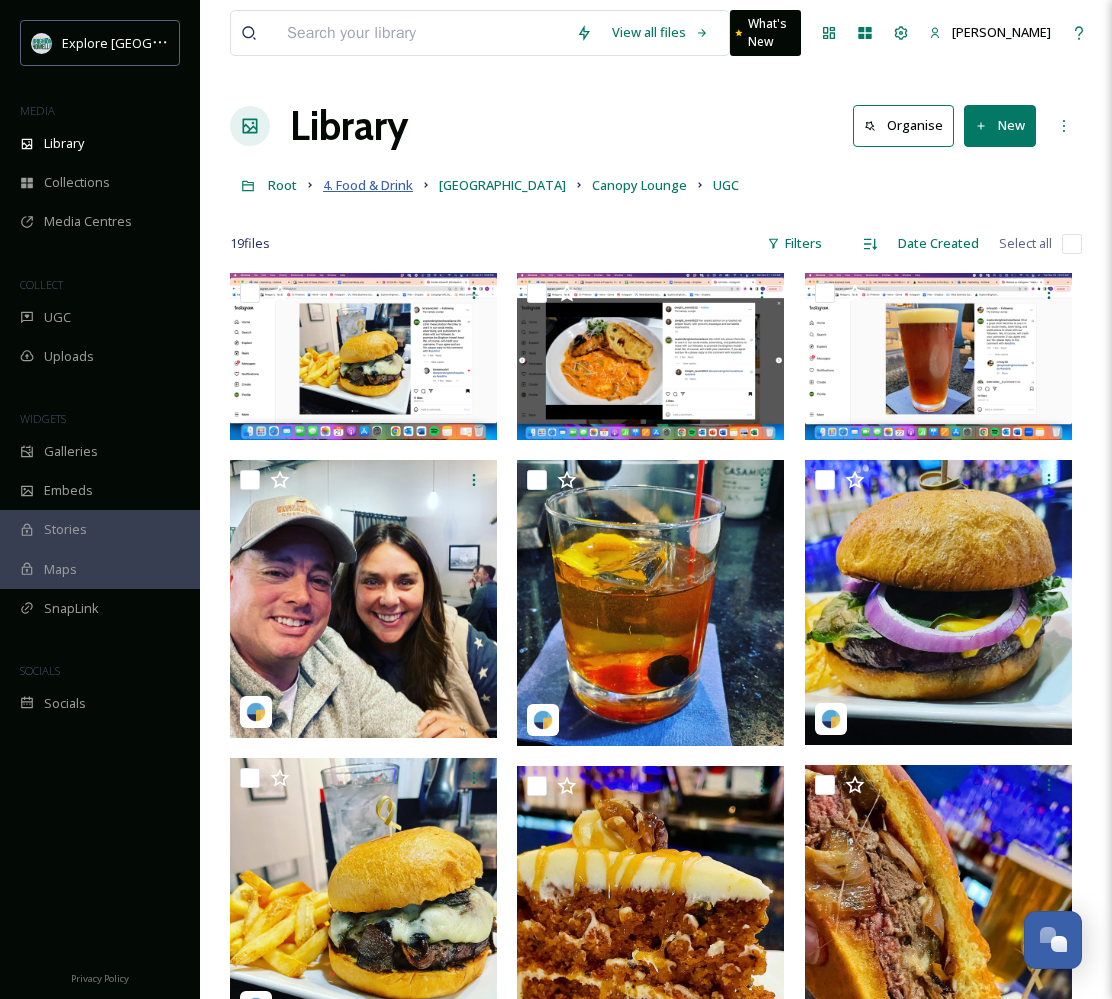 click on "4. Food & Drink" at bounding box center [368, 185] 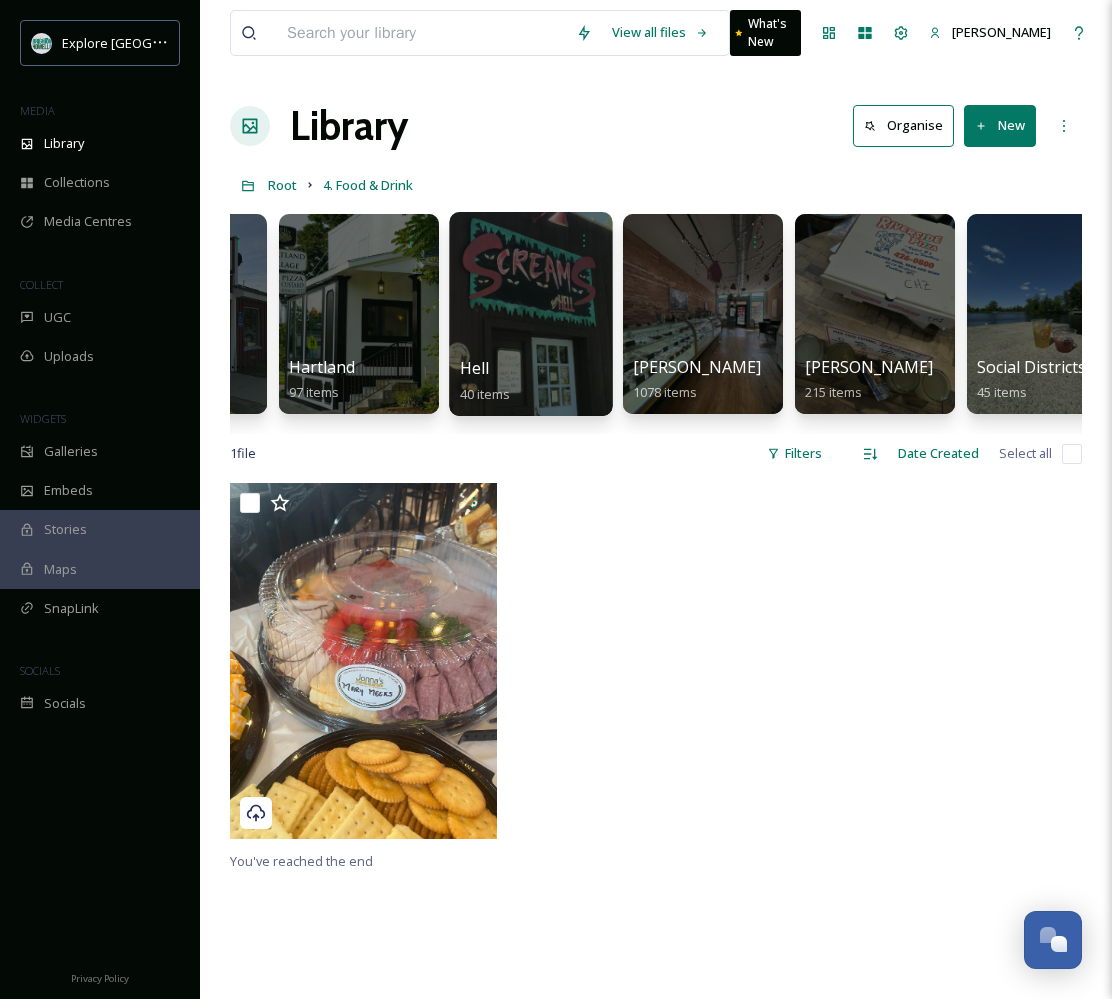 scroll, scrollTop: 0, scrollLeft: 823, axis: horizontal 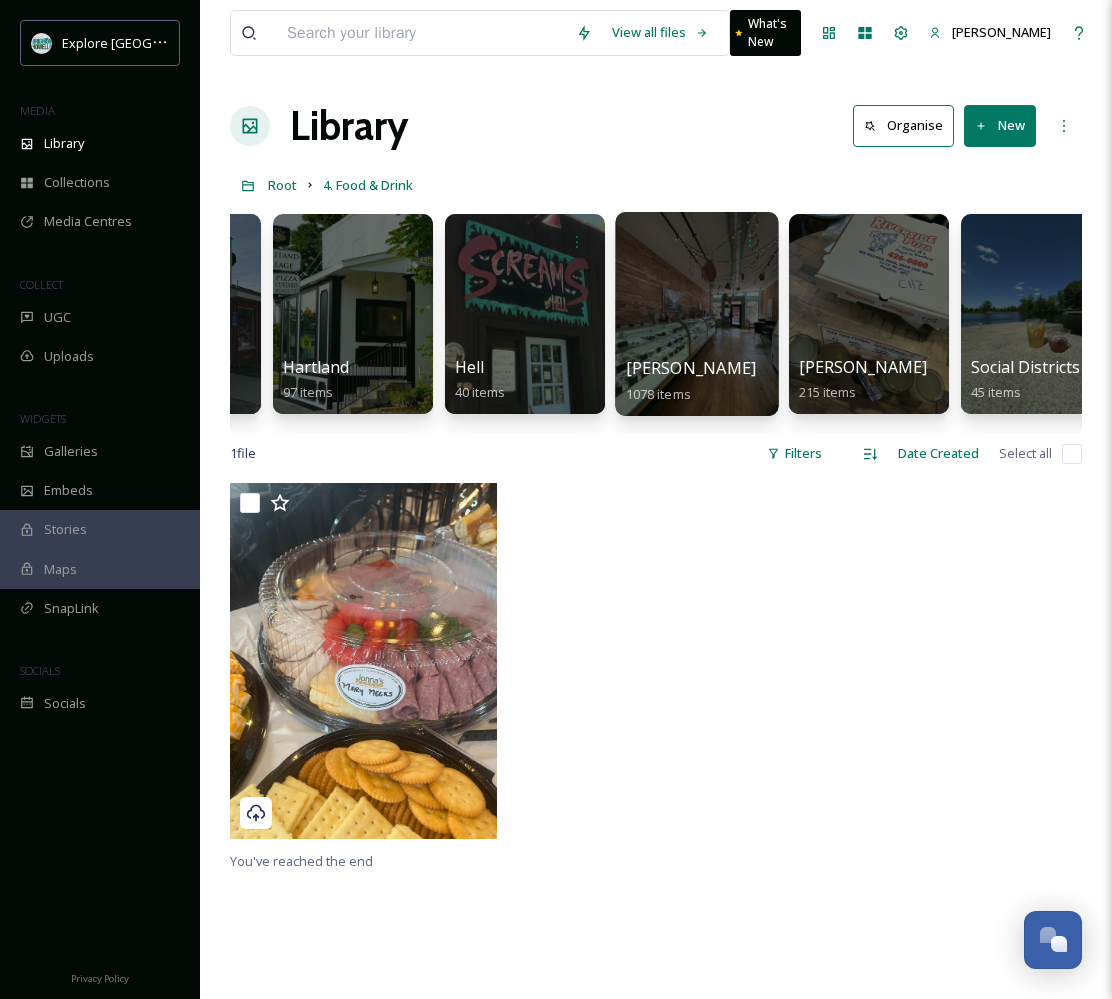 click at bounding box center [696, 314] 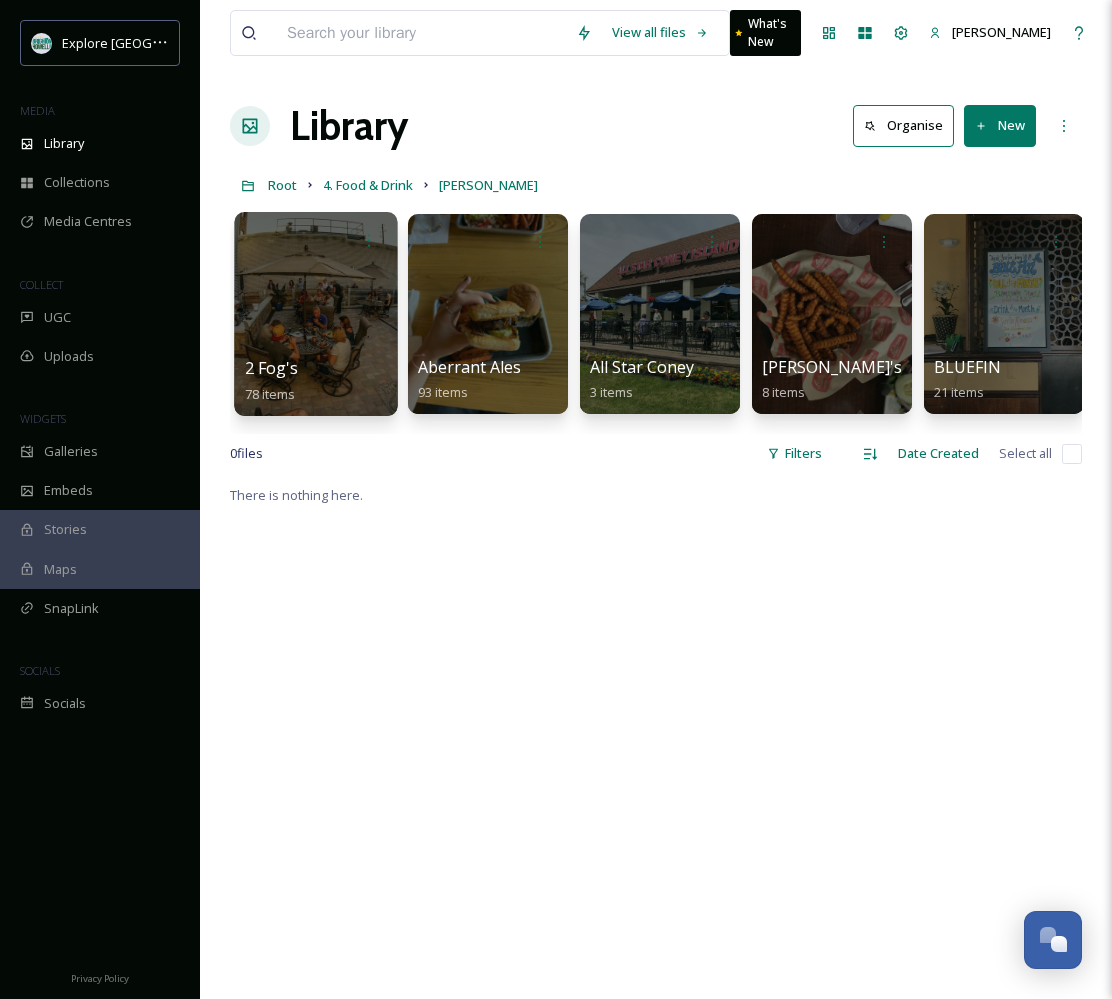 click on "2 Fog's 78   items" at bounding box center [316, 381] 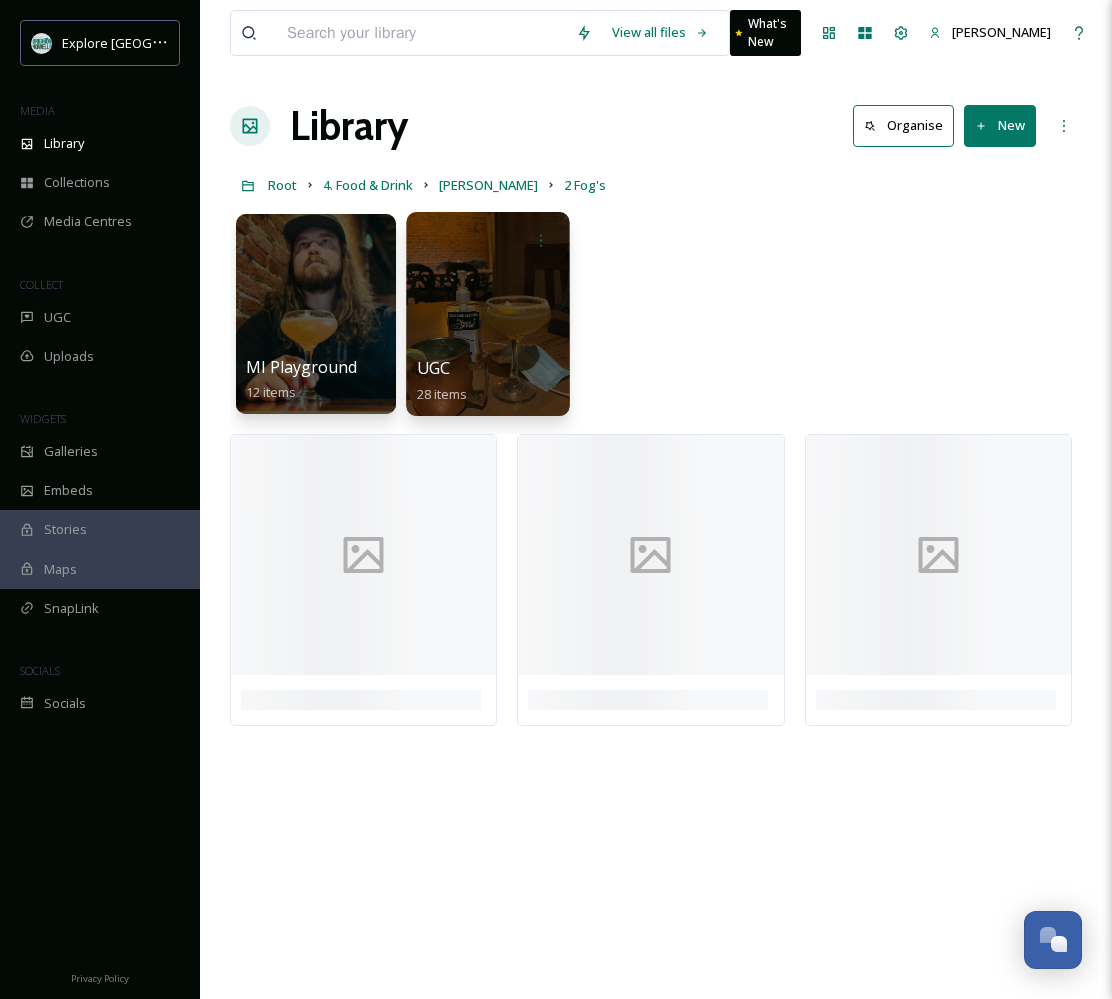 click at bounding box center [487, 314] 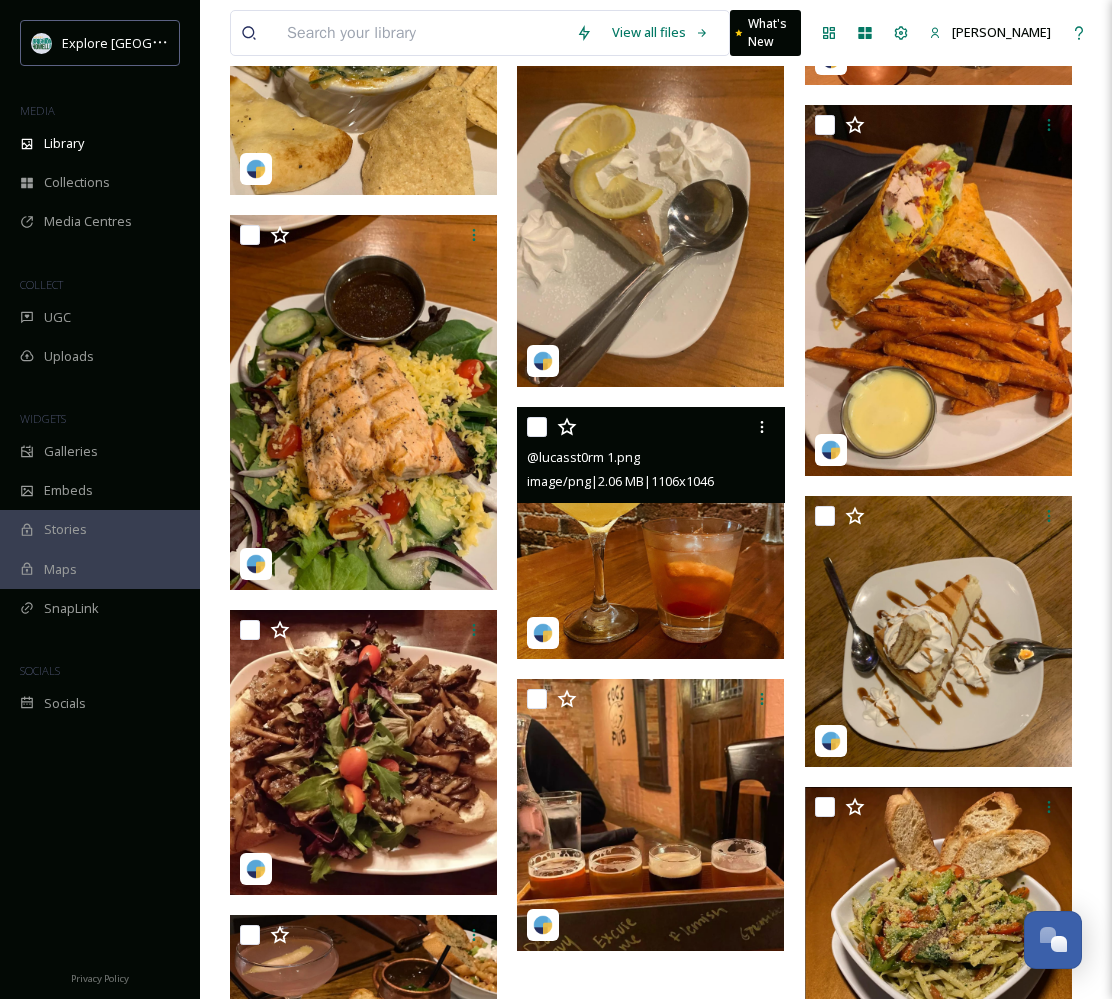 scroll, scrollTop: 2056, scrollLeft: 0, axis: vertical 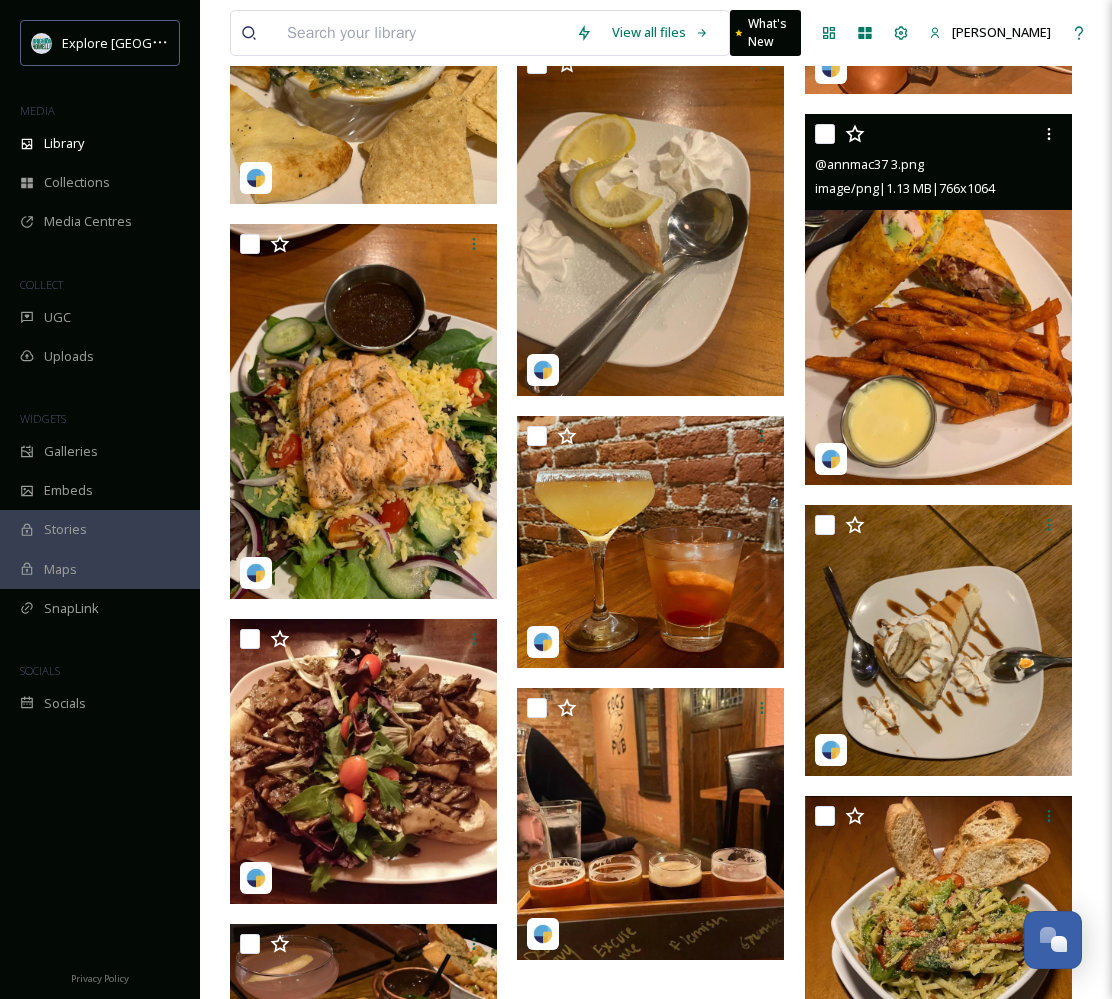 click at bounding box center [938, 299] 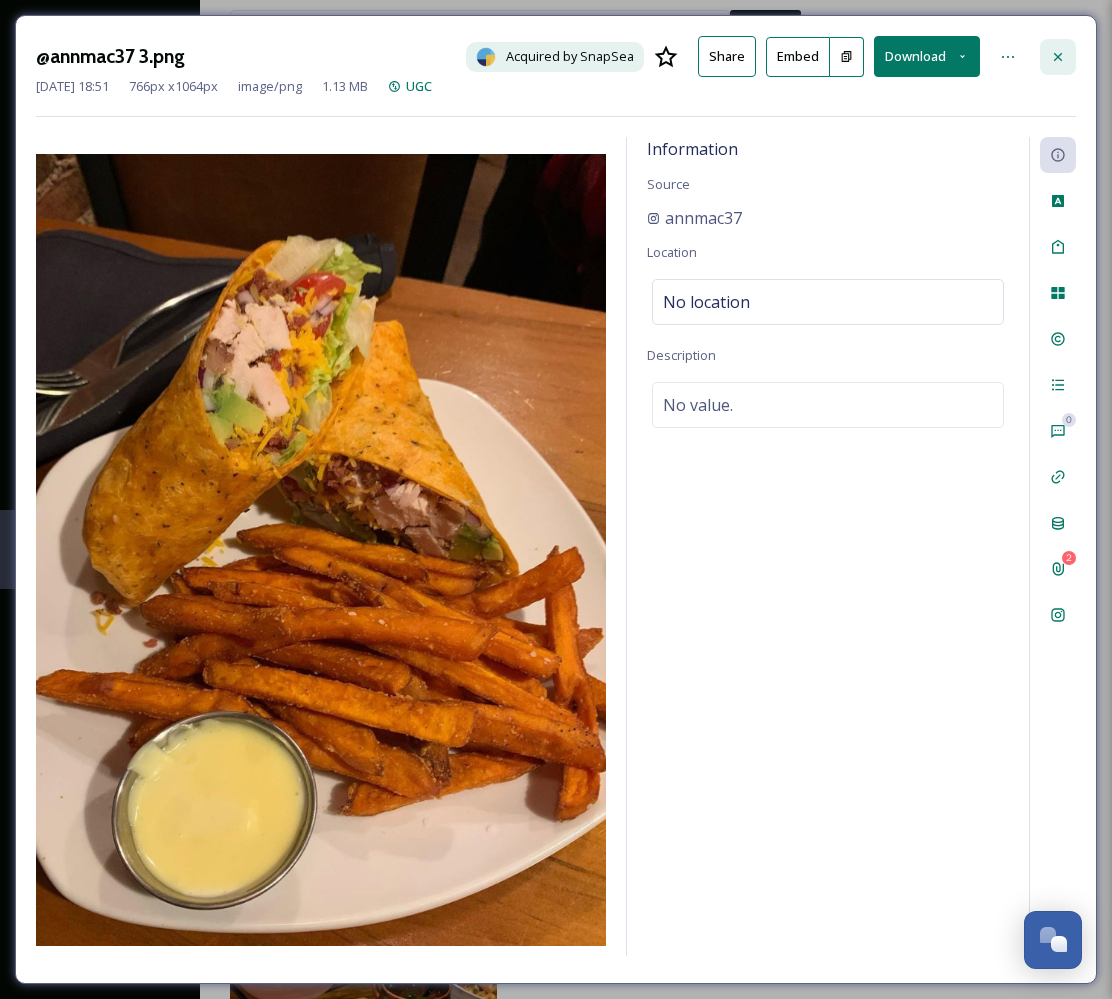 click 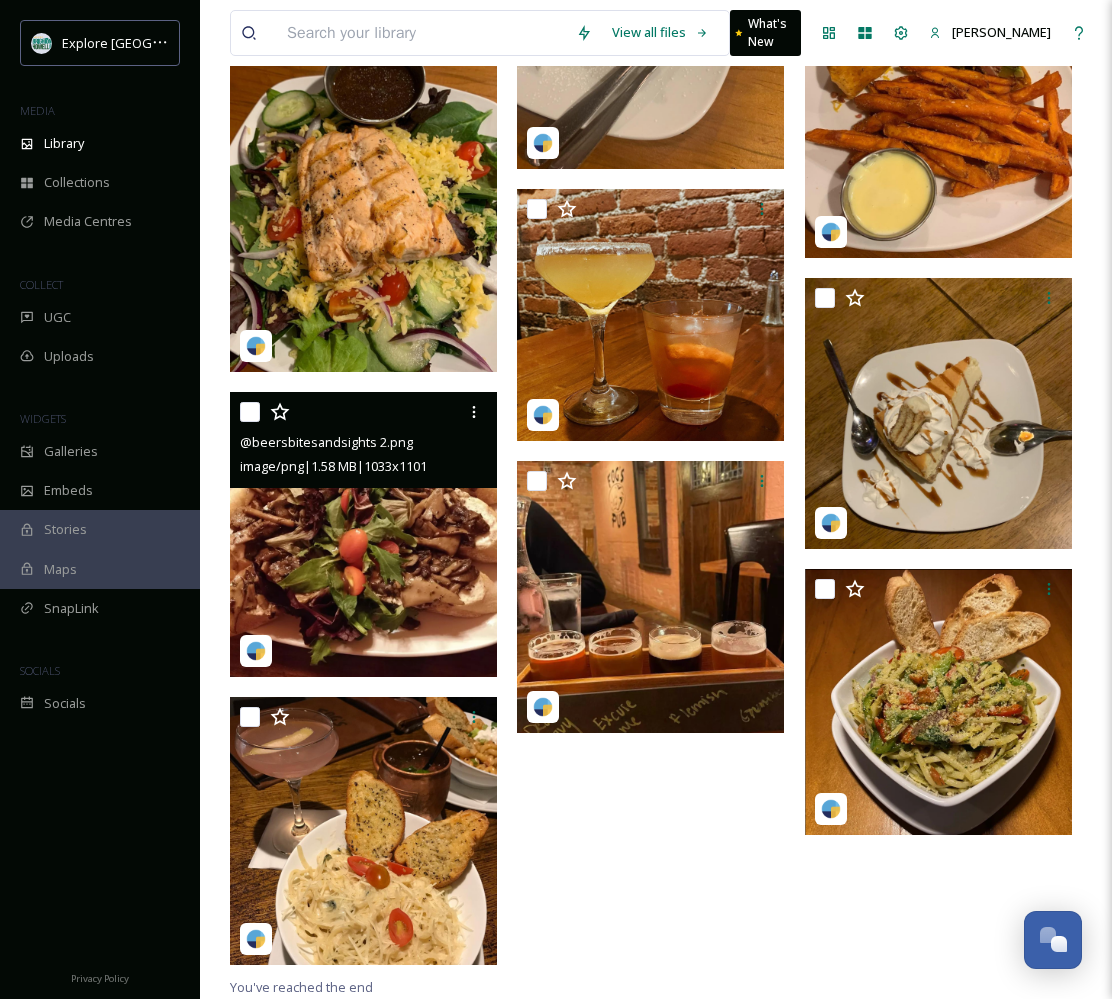 scroll, scrollTop: 2283, scrollLeft: 0, axis: vertical 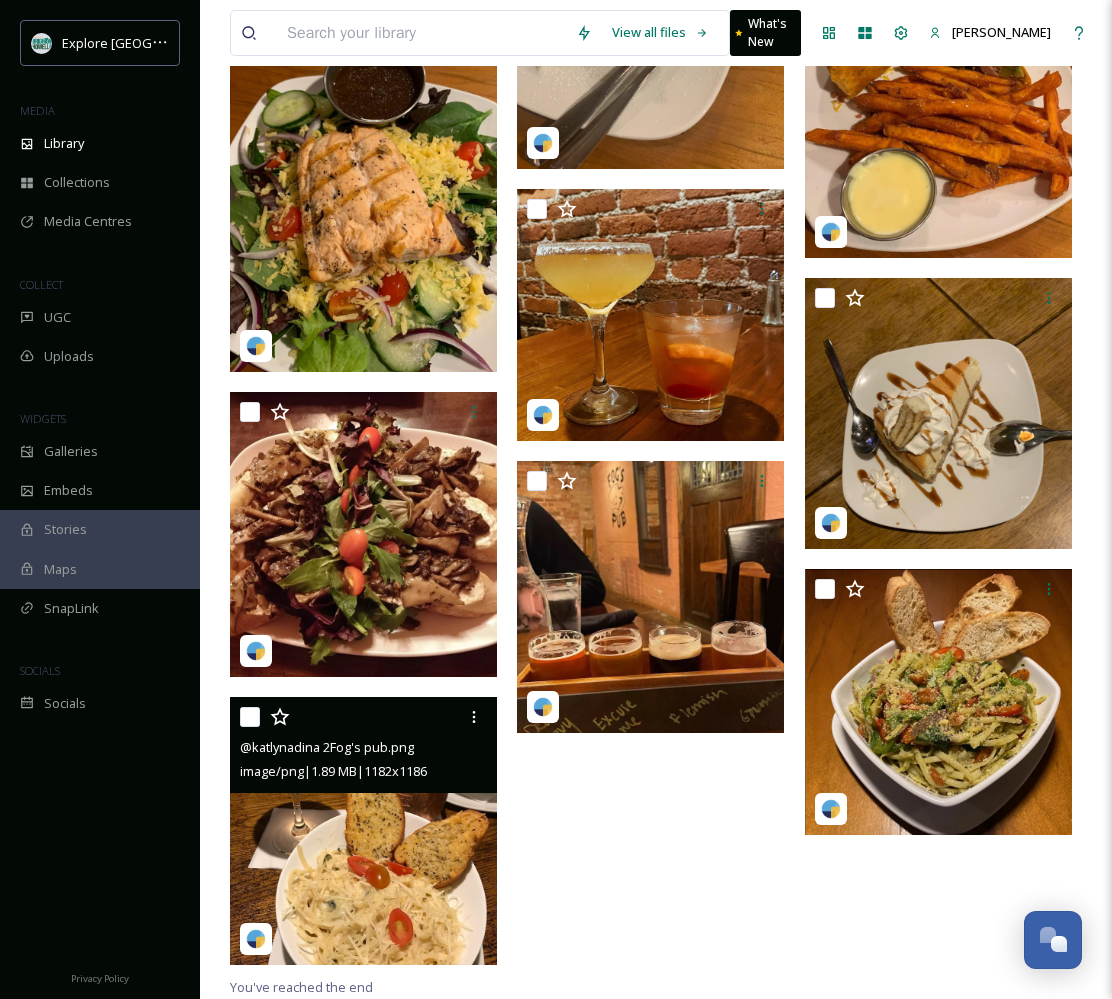 click at bounding box center (363, 831) 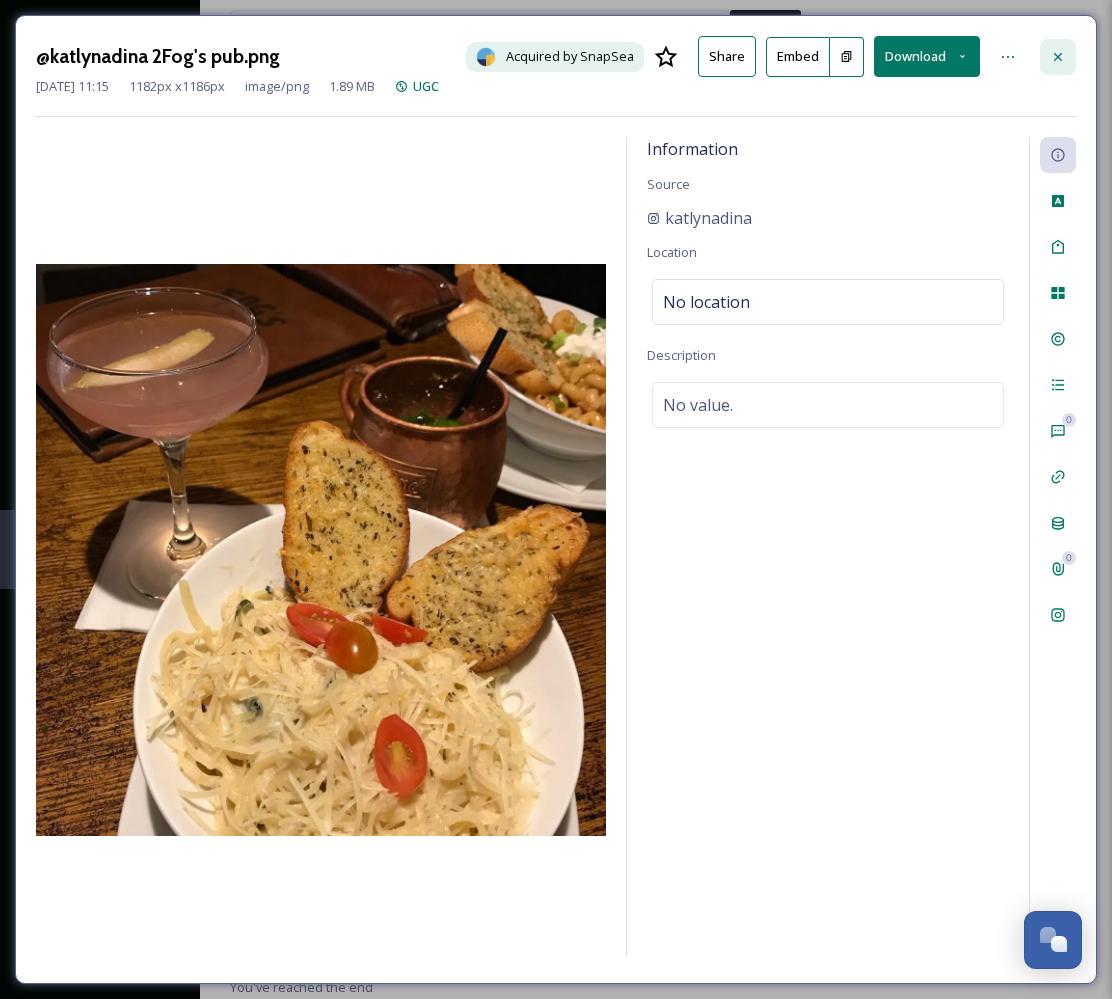 click 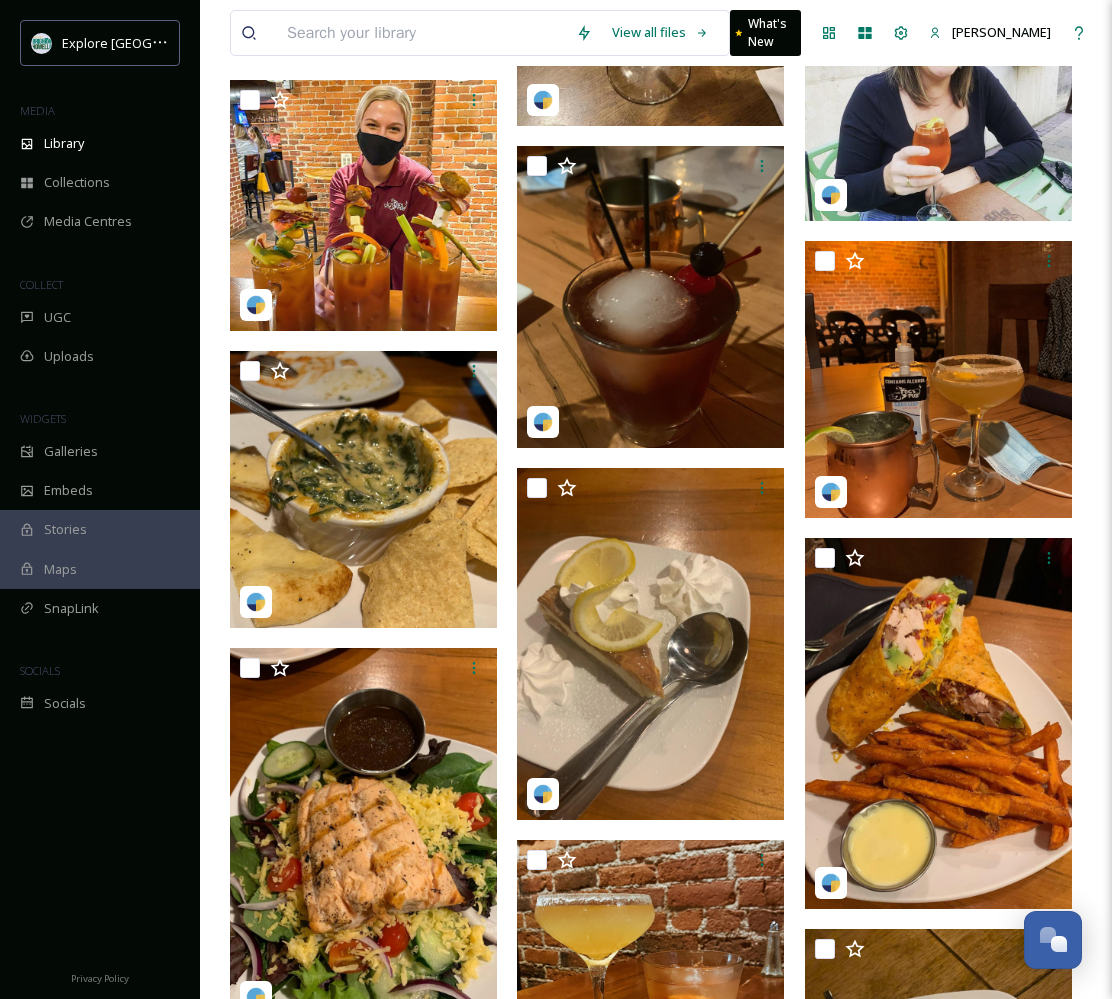 scroll, scrollTop: 1634, scrollLeft: 0, axis: vertical 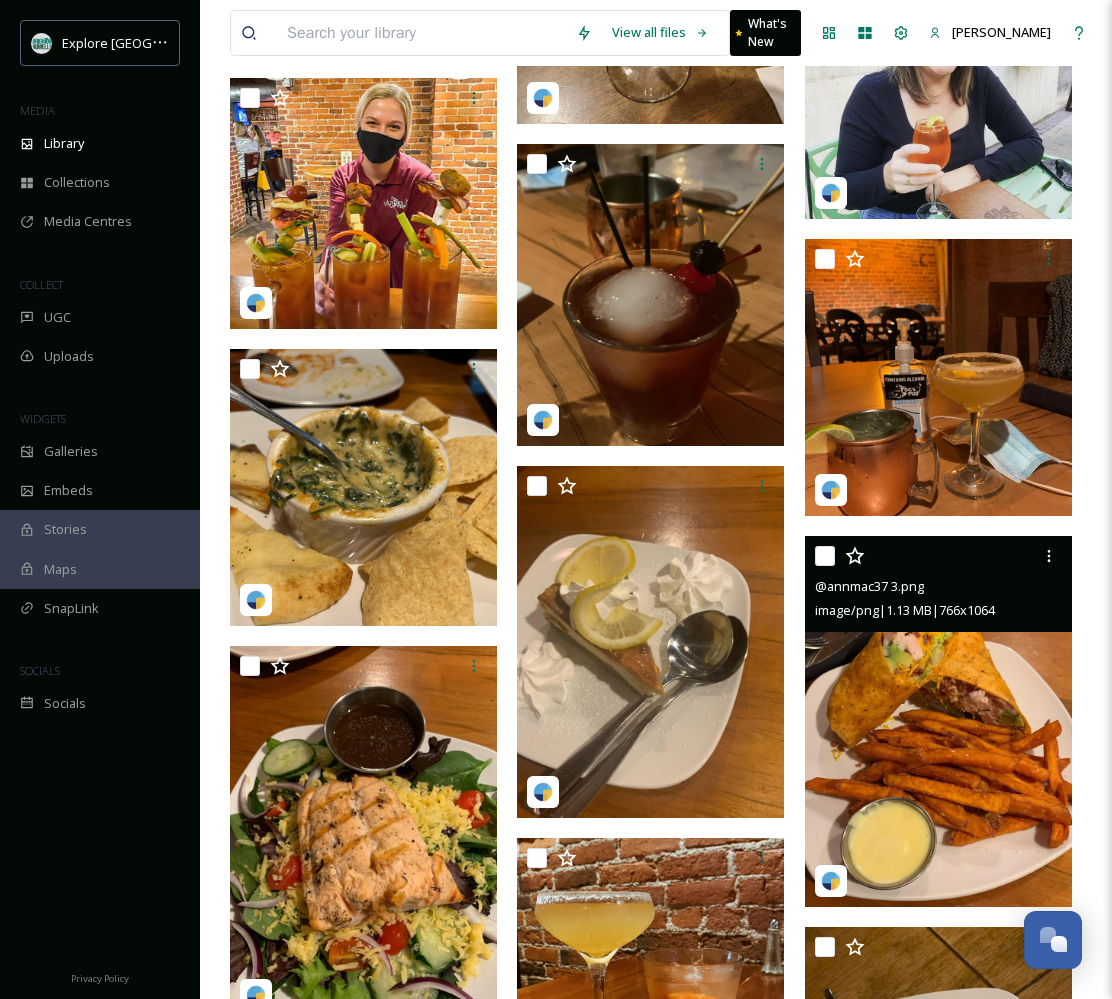 click at bounding box center (938, 721) 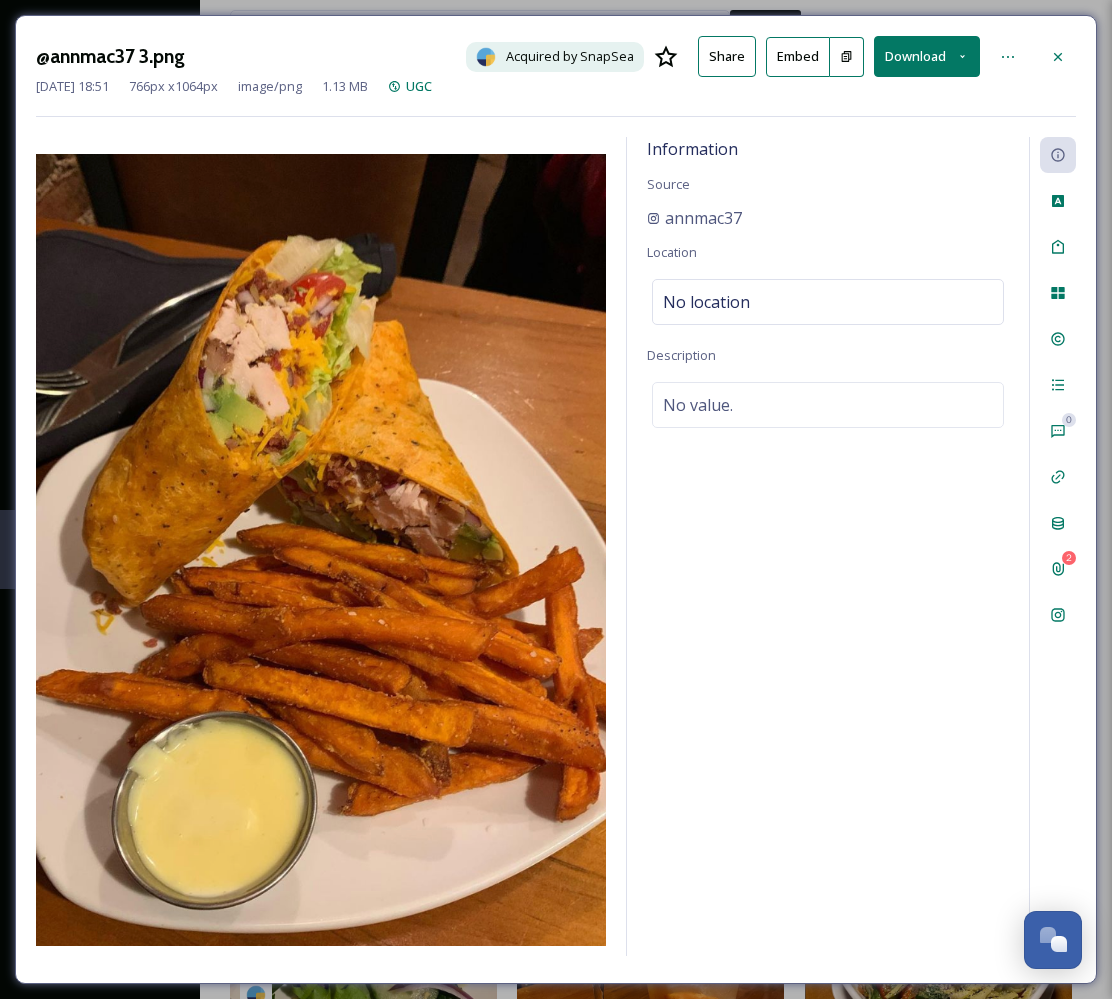 click on "Download" at bounding box center (927, 56) 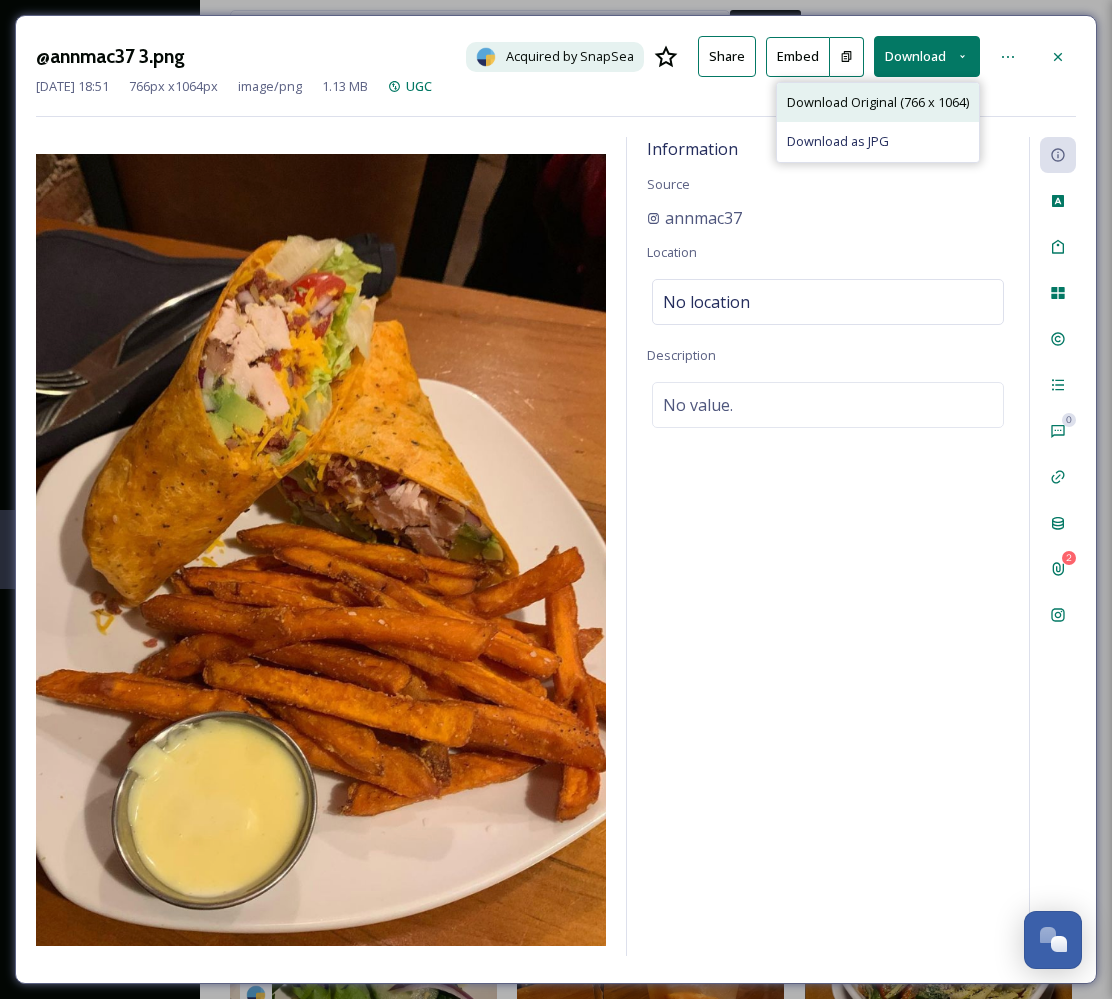 click on "Download Original (766 x 1064)" at bounding box center [878, 102] 